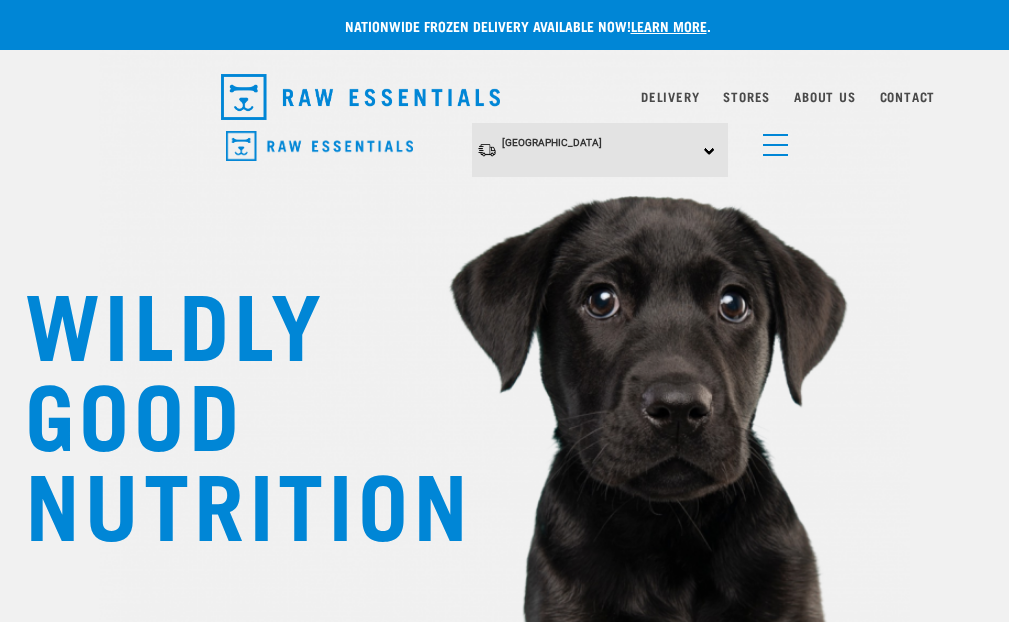 scroll, scrollTop: 0, scrollLeft: 0, axis: both 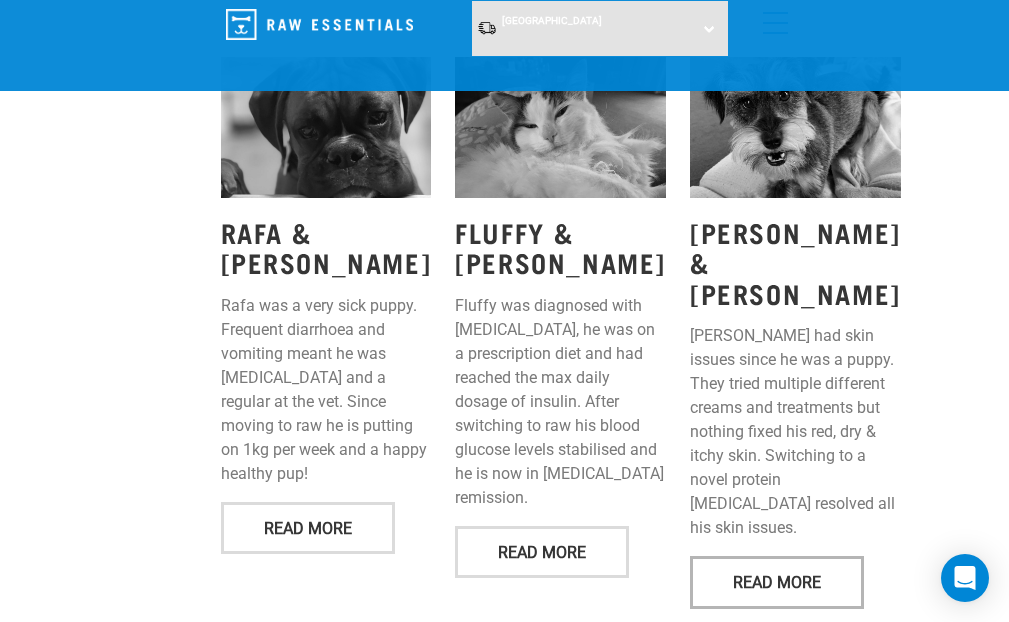 click on "Read More" at bounding box center (777, 582) 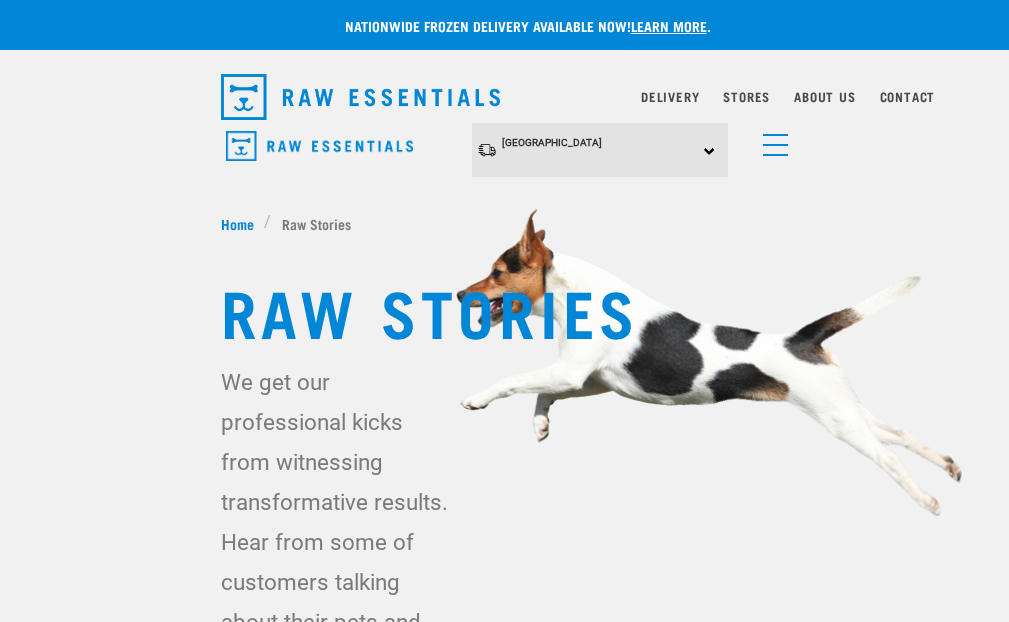 scroll, scrollTop: 0, scrollLeft: 0, axis: both 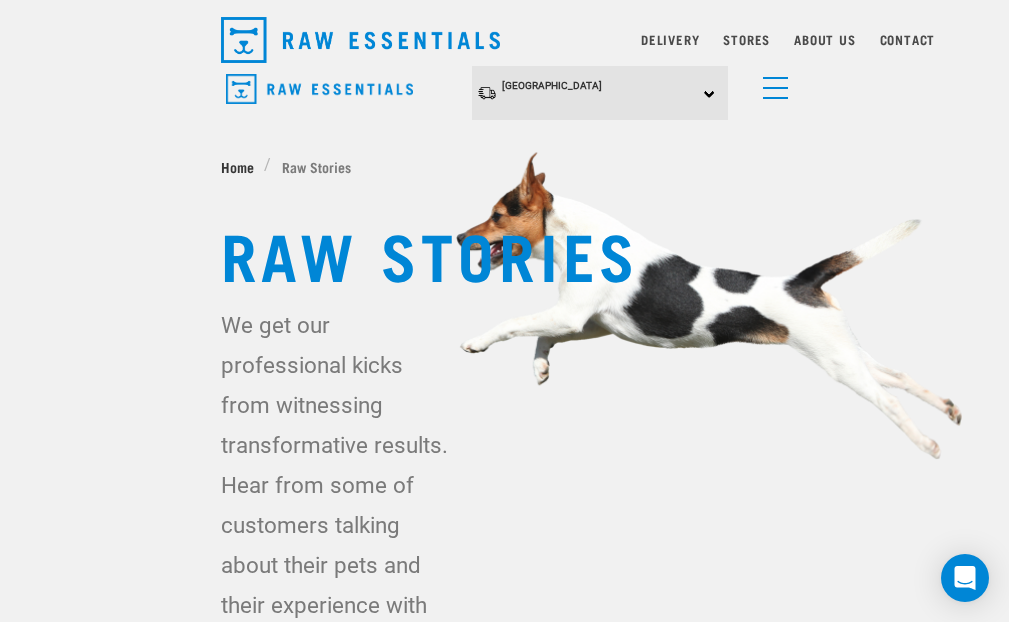 click on "Home" at bounding box center [237, 166] 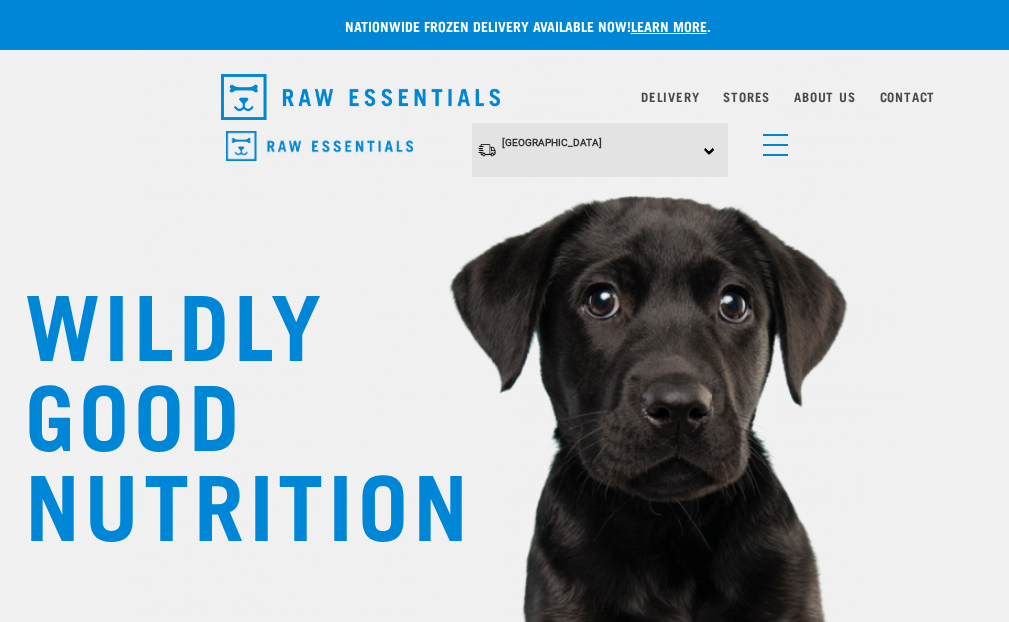 scroll, scrollTop: 0, scrollLeft: 0, axis: both 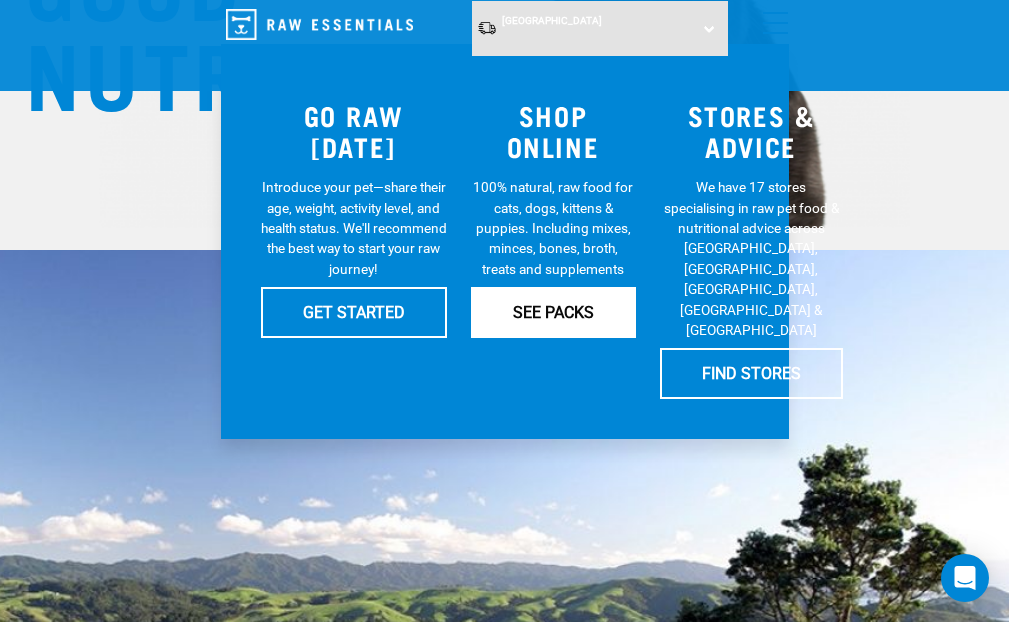 click on "SEE PACKS" at bounding box center (553, 312) 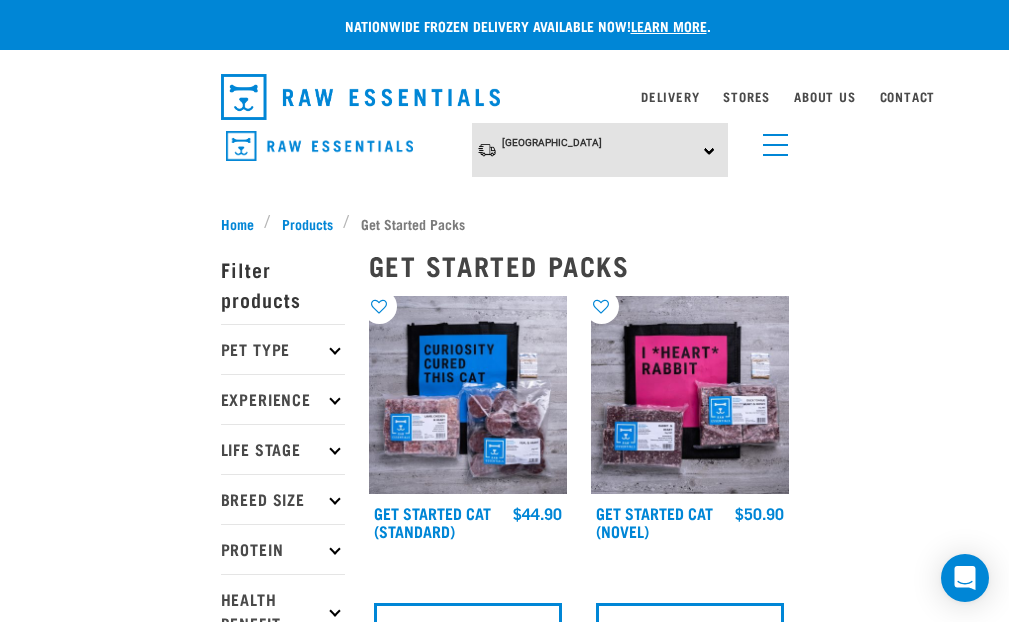 scroll, scrollTop: 0, scrollLeft: 0, axis: both 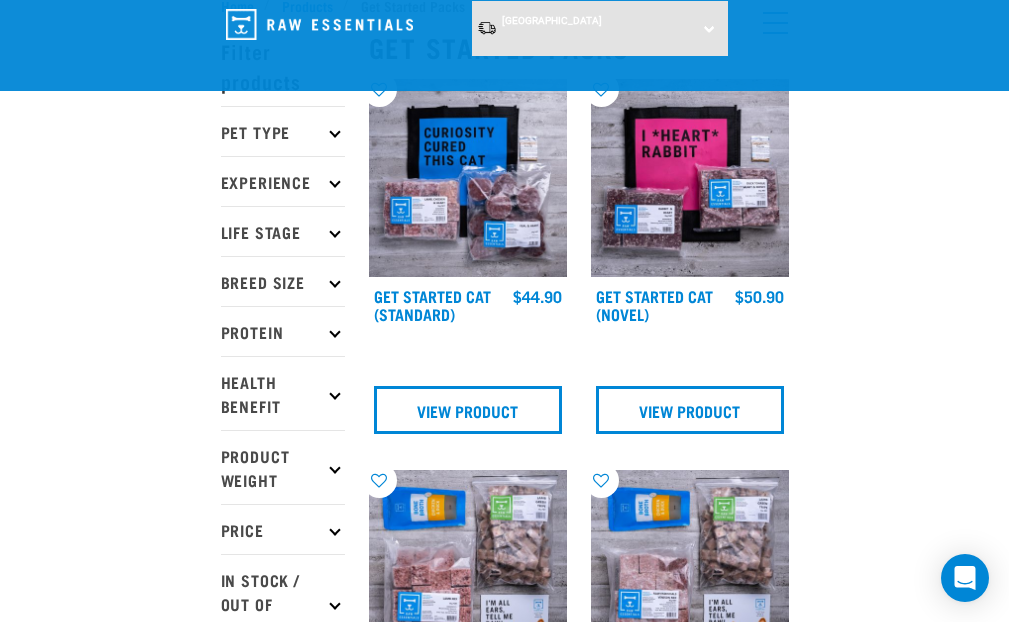 click on "Protein" at bounding box center (283, 331) 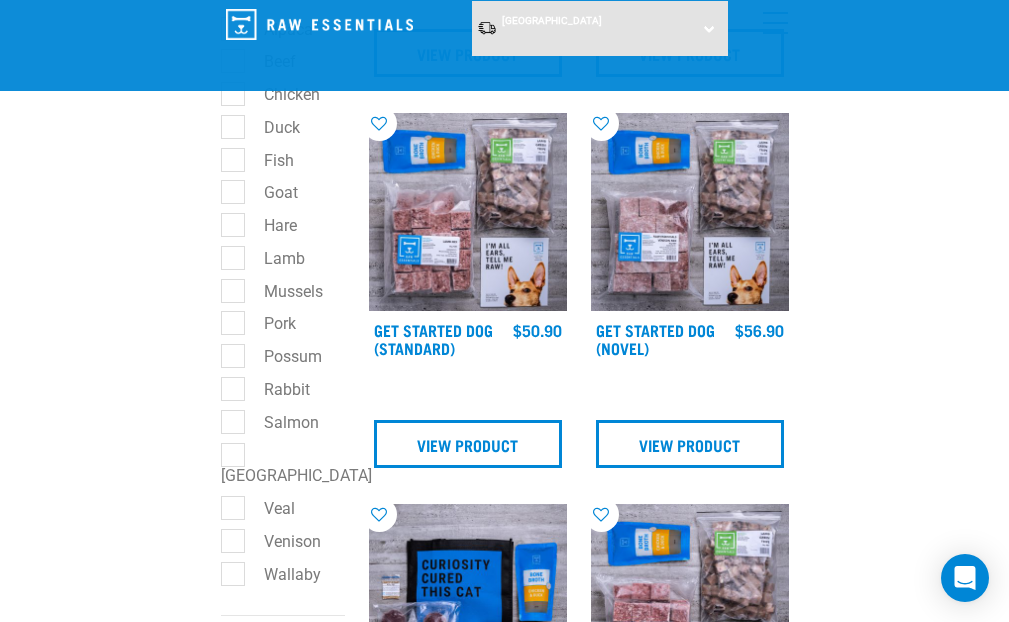 scroll, scrollTop: 422, scrollLeft: 0, axis: vertical 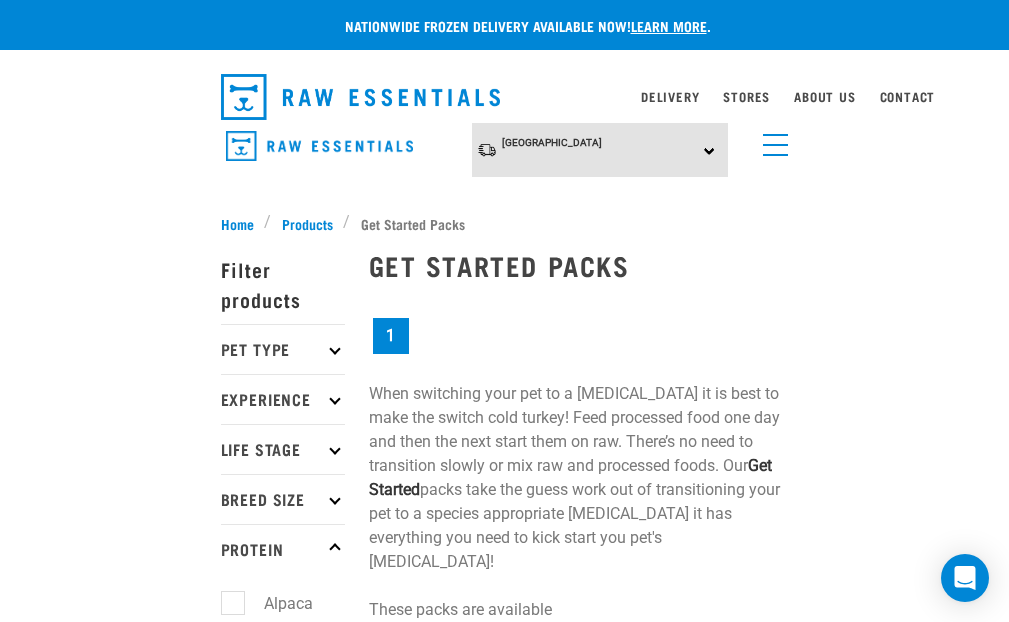 click on "Pet Type" at bounding box center (283, 349) 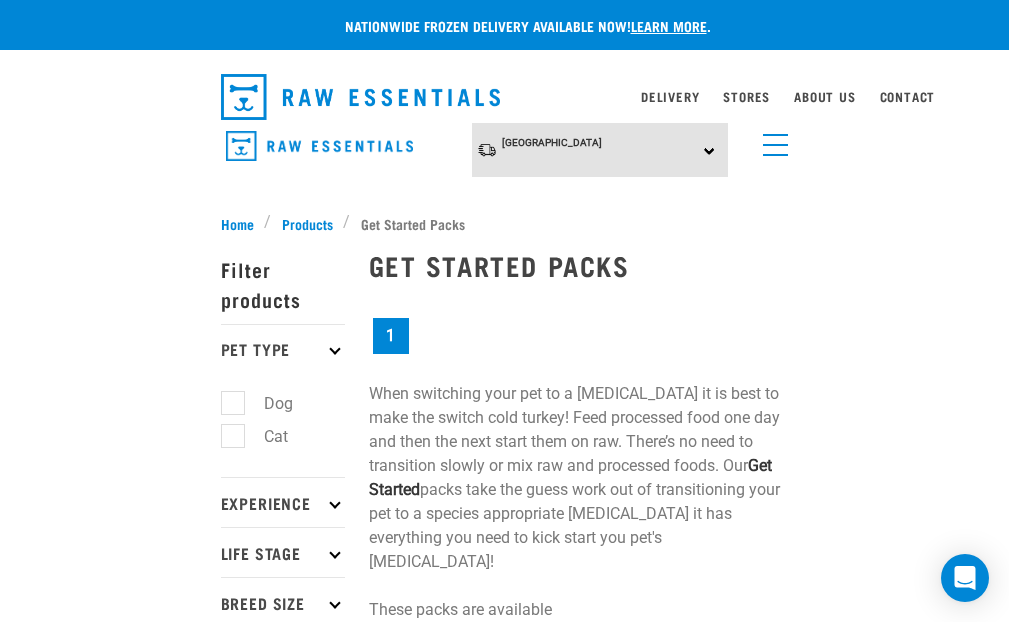 click on "Dog" at bounding box center [266, 403] 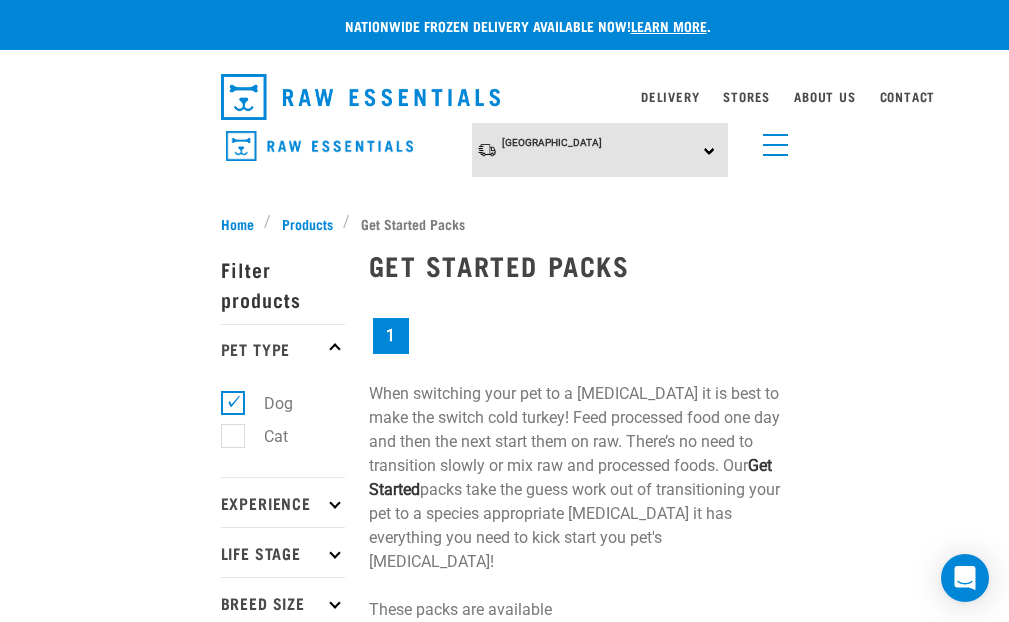scroll, scrollTop: 87, scrollLeft: 0, axis: vertical 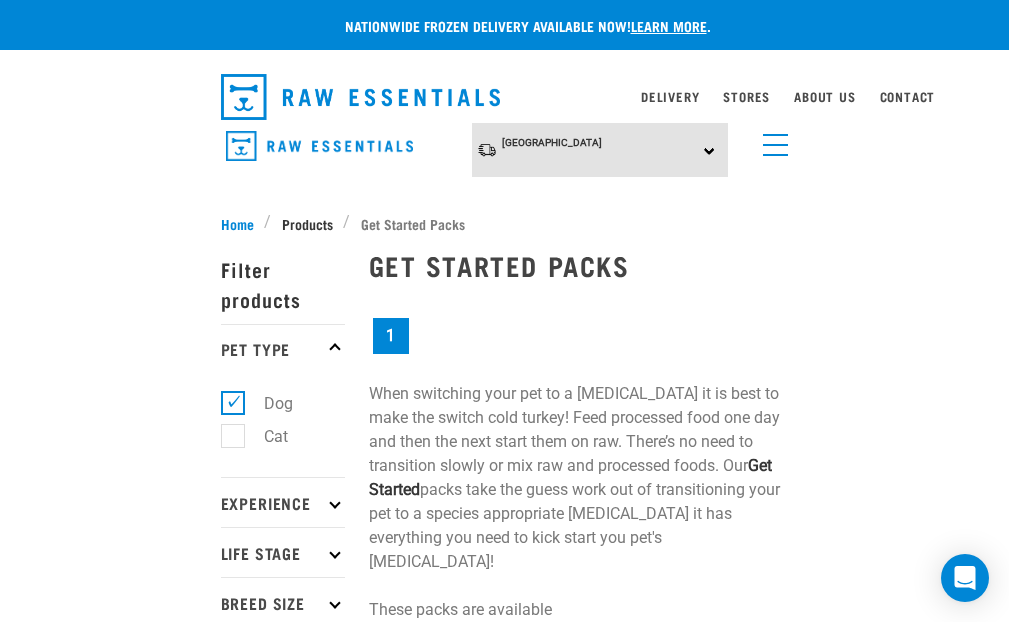 click on "Products" at bounding box center (307, 223) 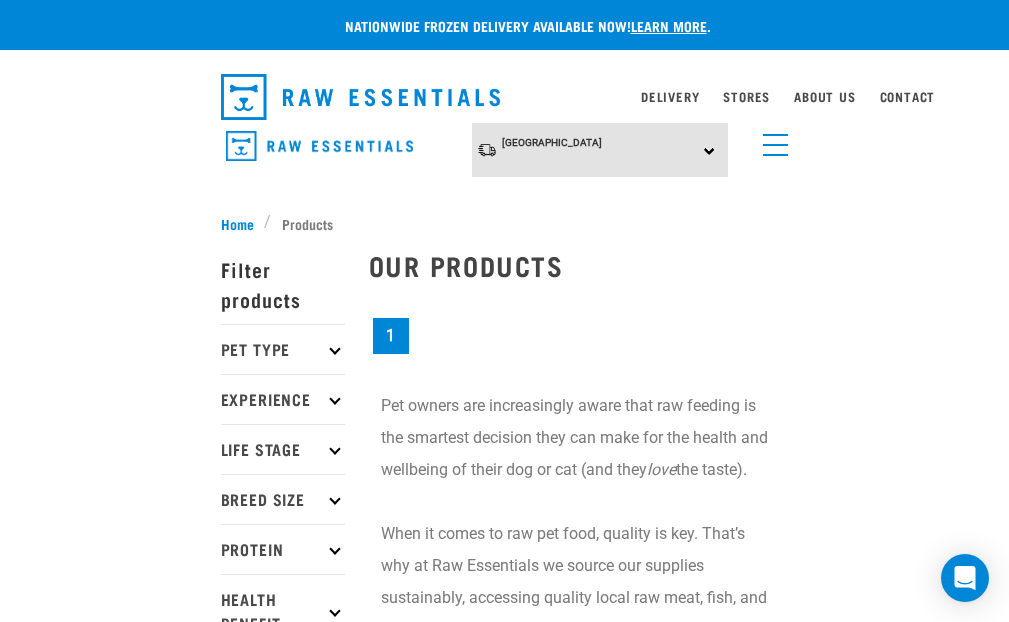 scroll, scrollTop: 0, scrollLeft: 0, axis: both 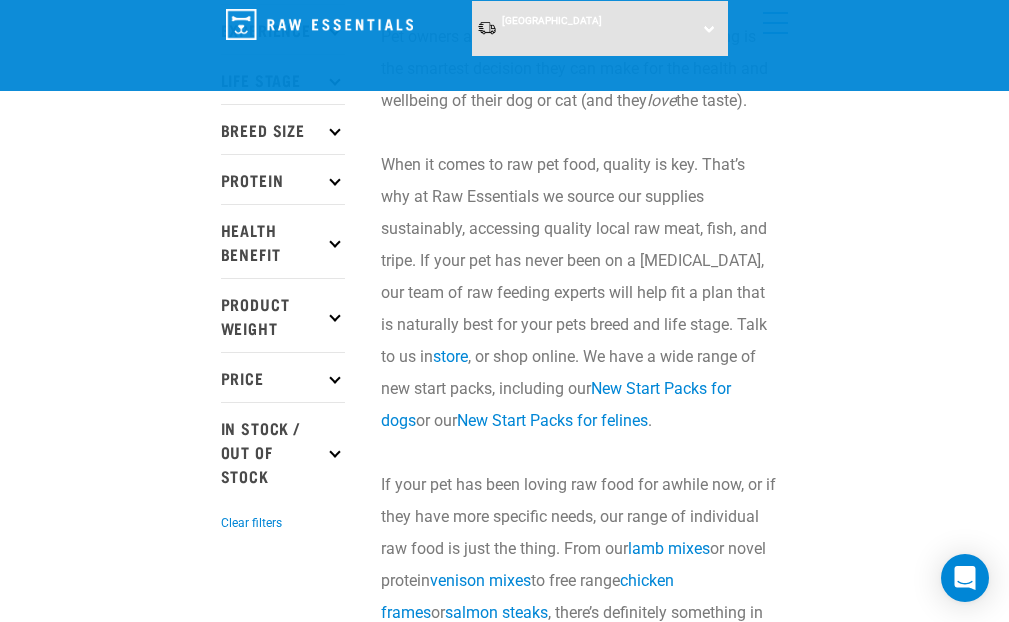 click at bounding box center (334, 179) 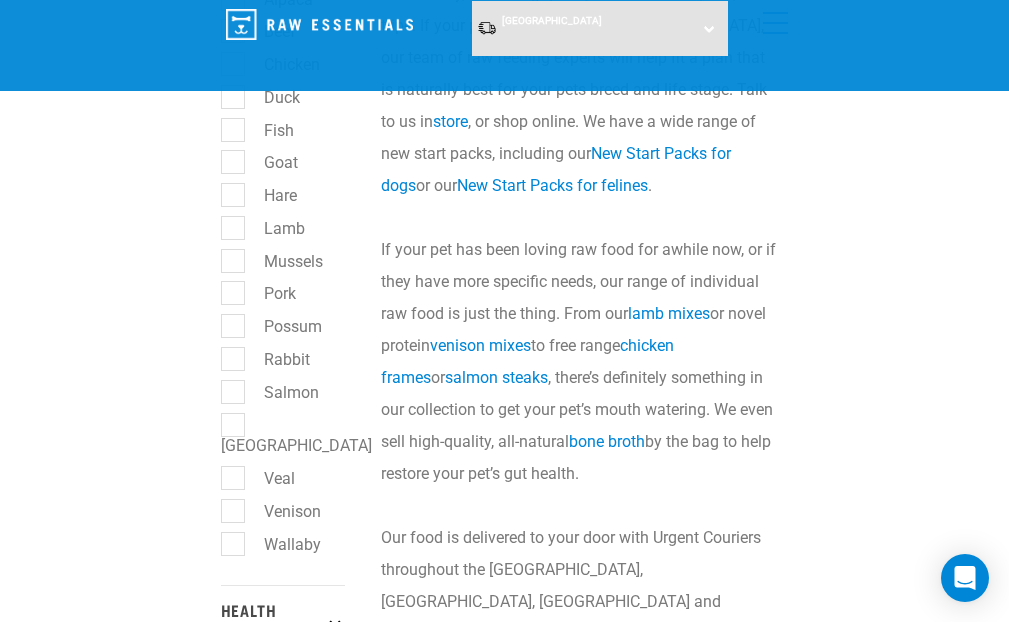scroll, scrollTop: 490, scrollLeft: 0, axis: vertical 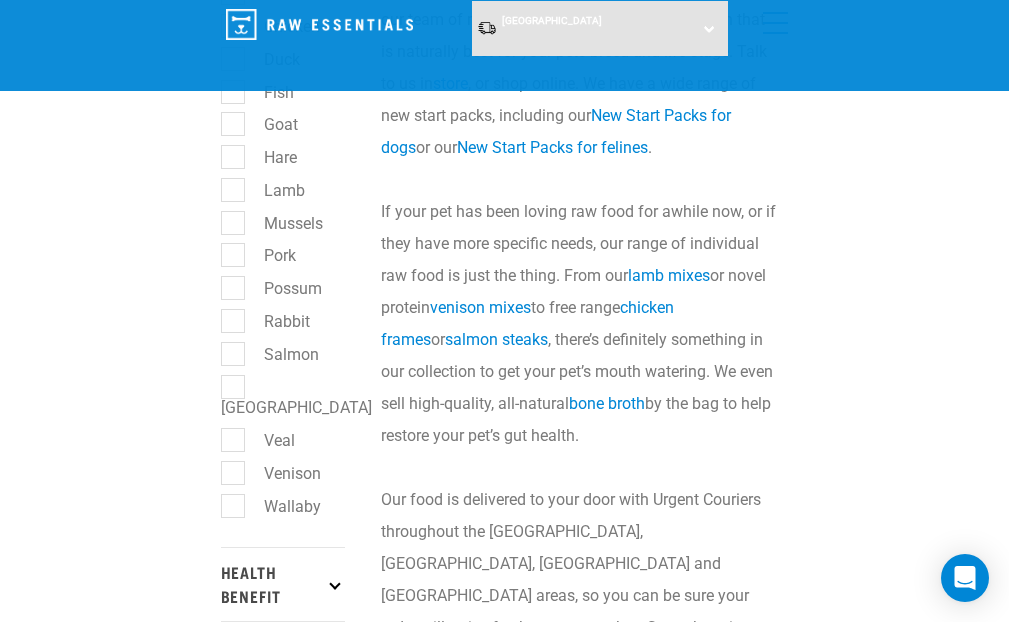 click on "Wallaby" at bounding box center (280, 506) 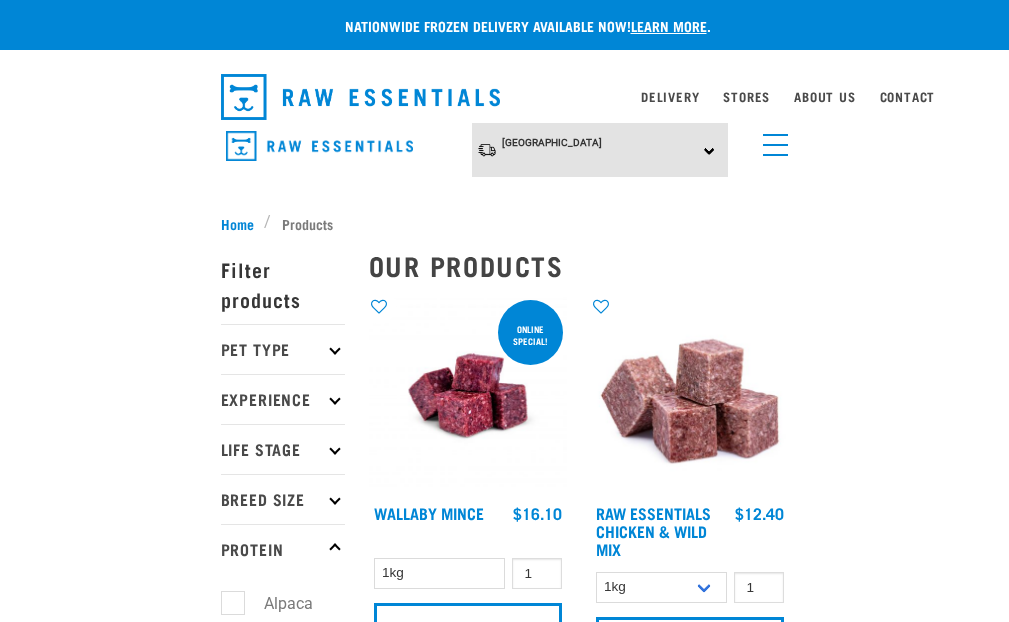 scroll, scrollTop: 33, scrollLeft: 0, axis: vertical 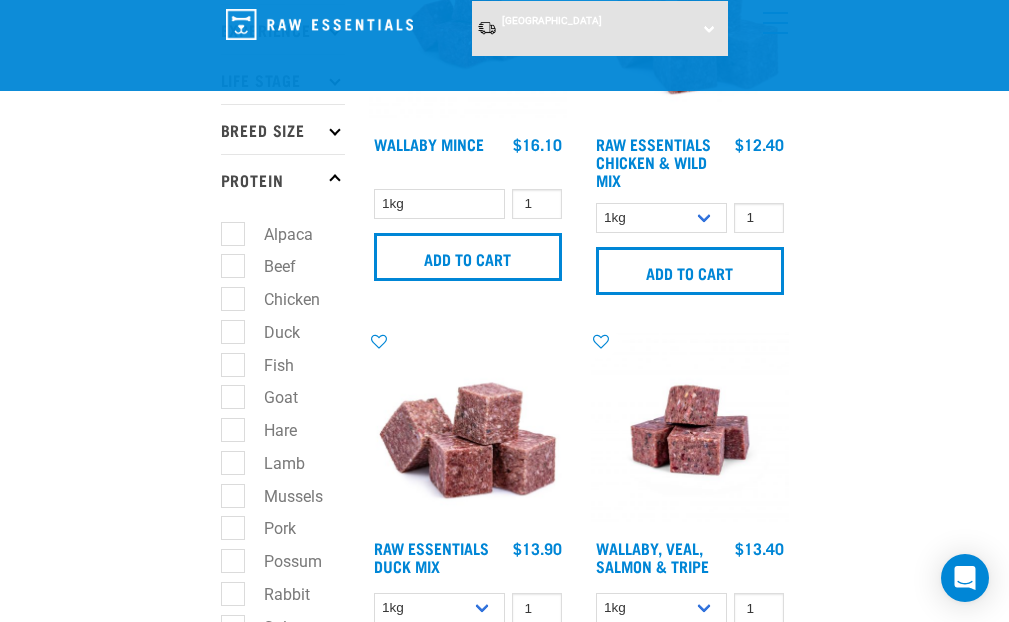 click on "Alpaca" at bounding box center [276, 234] 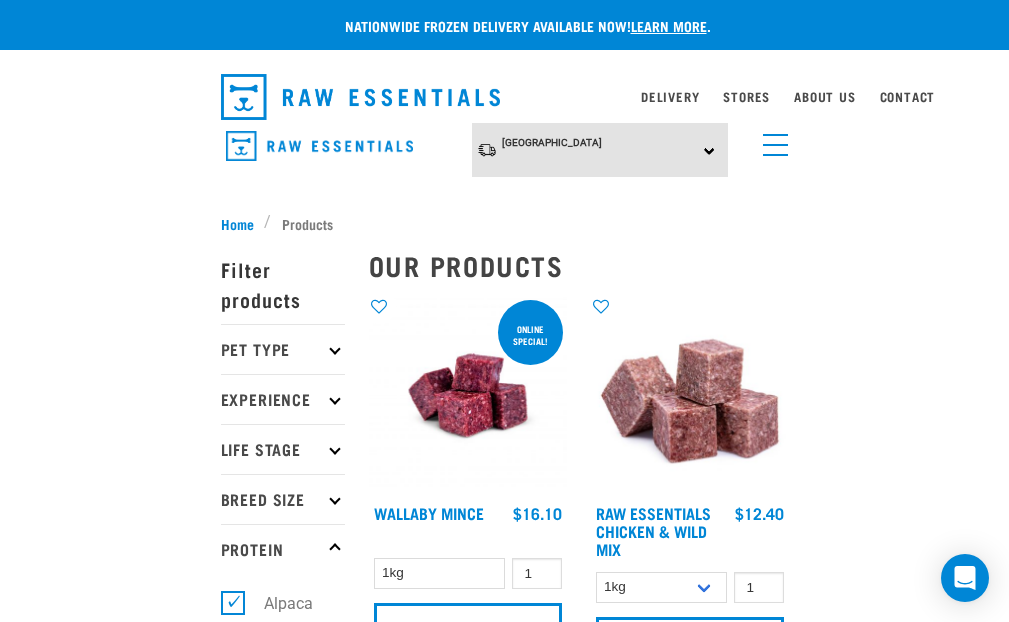 scroll, scrollTop: 0, scrollLeft: 0, axis: both 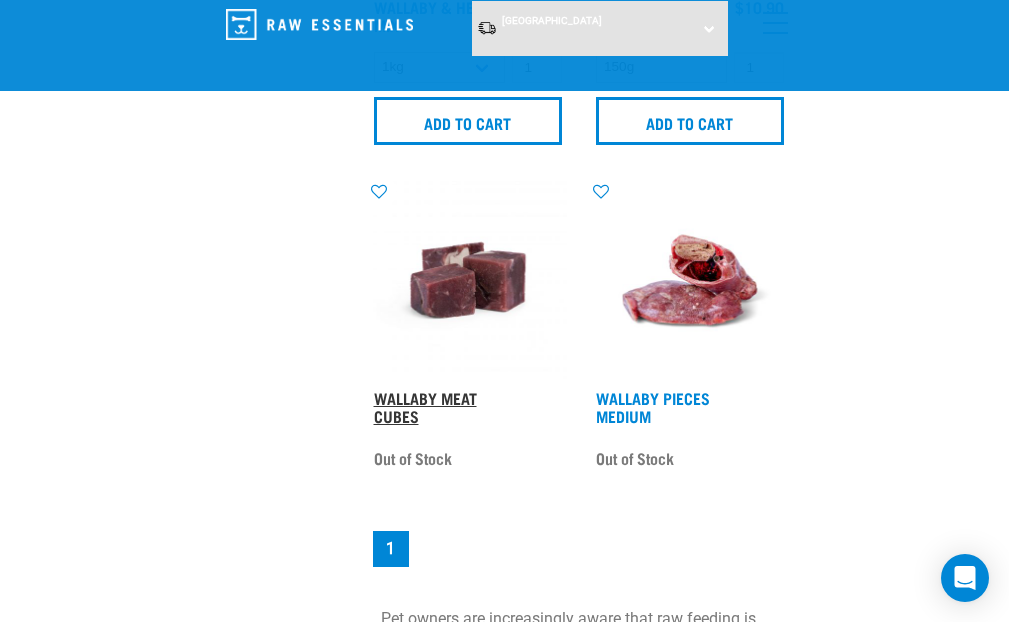 click on "Wallaby Meat Cubes" at bounding box center (425, 406) 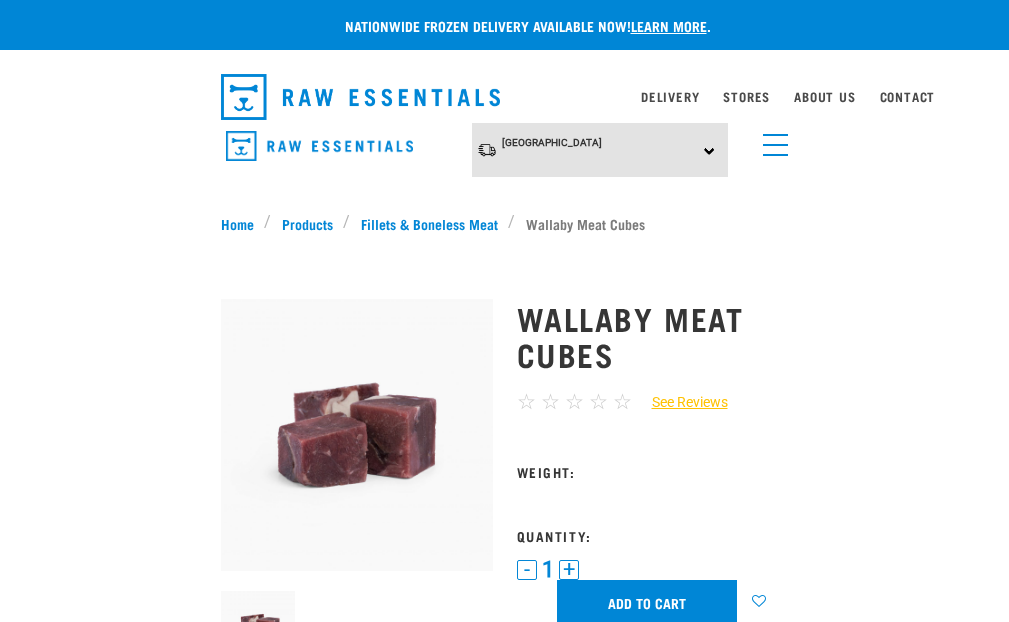 scroll, scrollTop: 0, scrollLeft: 0, axis: both 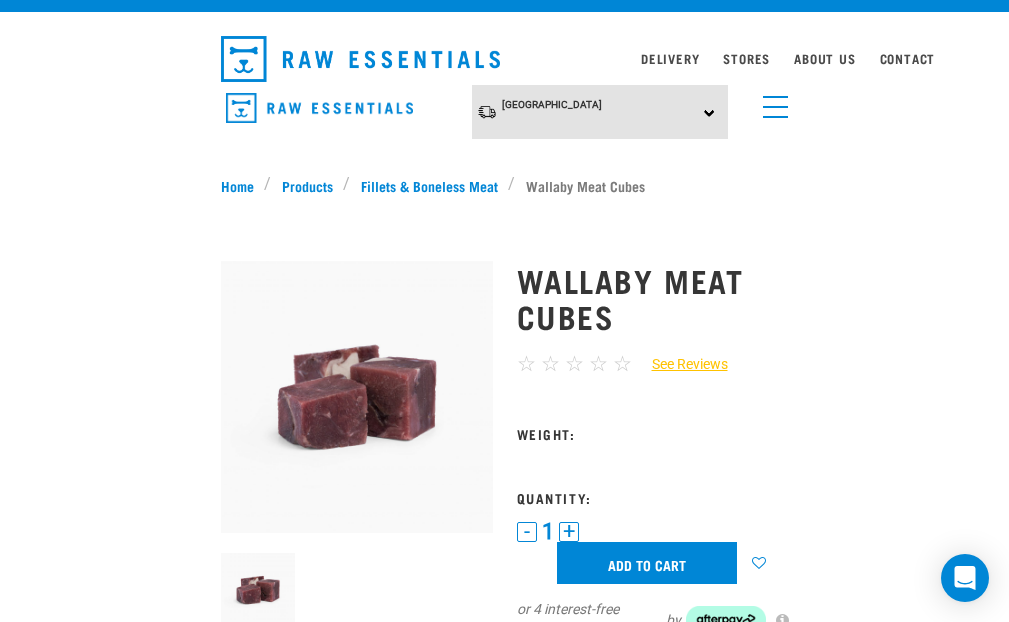 click on "+" at bounding box center (569, 532) 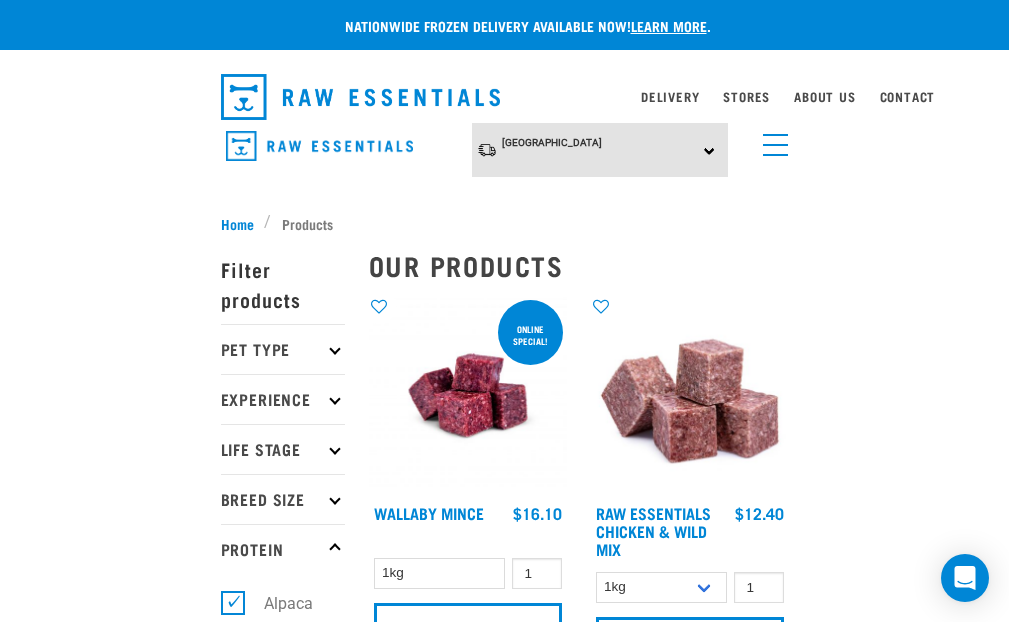 scroll, scrollTop: 1539, scrollLeft: 0, axis: vertical 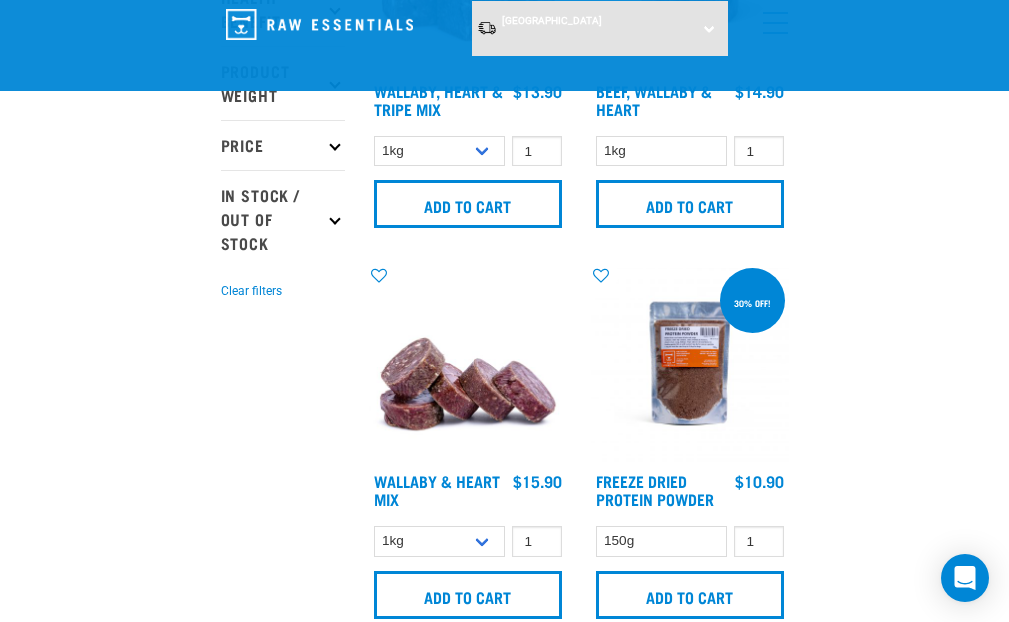 click at bounding box center (468, 363) 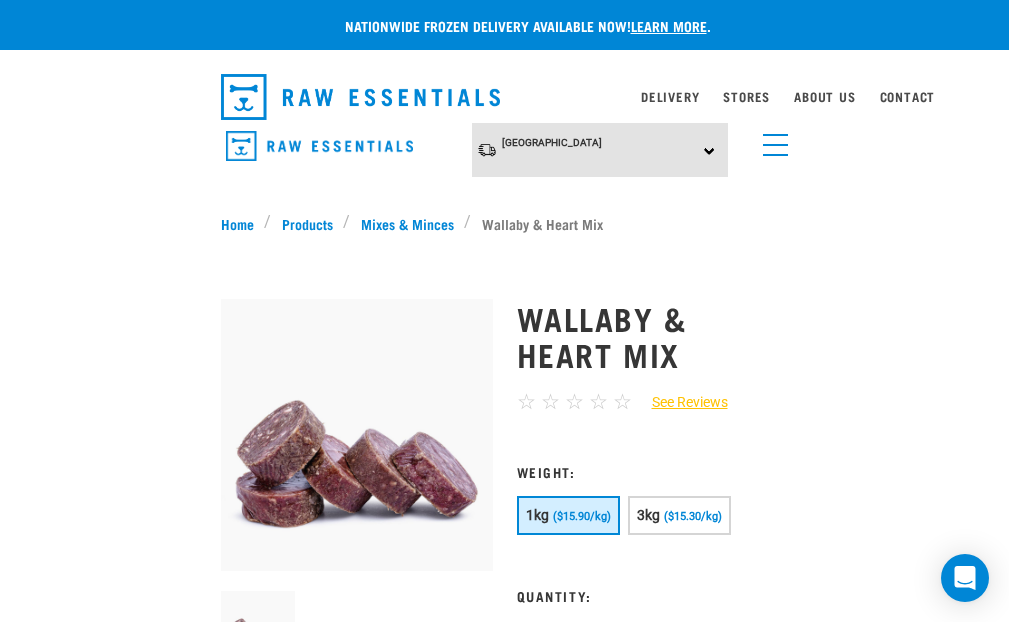 scroll, scrollTop: 0, scrollLeft: 0, axis: both 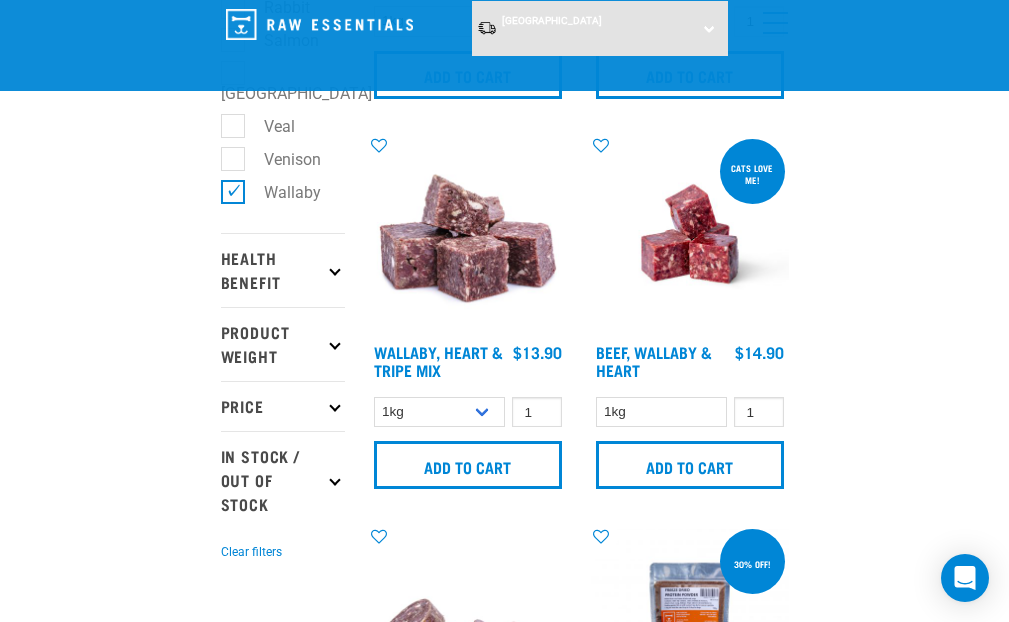 click at bounding box center (468, 234) 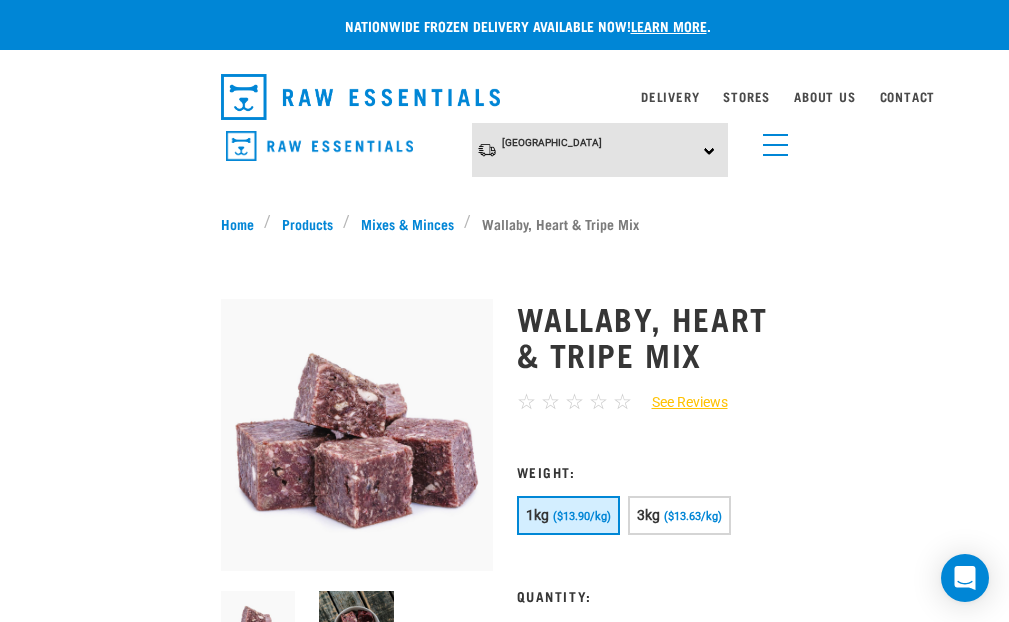scroll, scrollTop: 0, scrollLeft: 0, axis: both 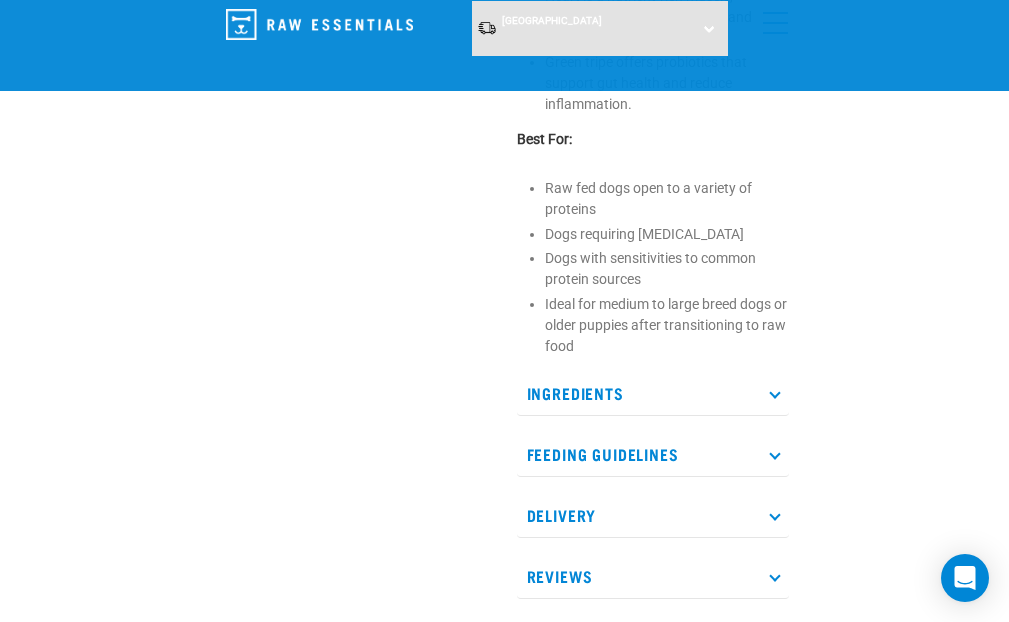 click at bounding box center (774, 453) 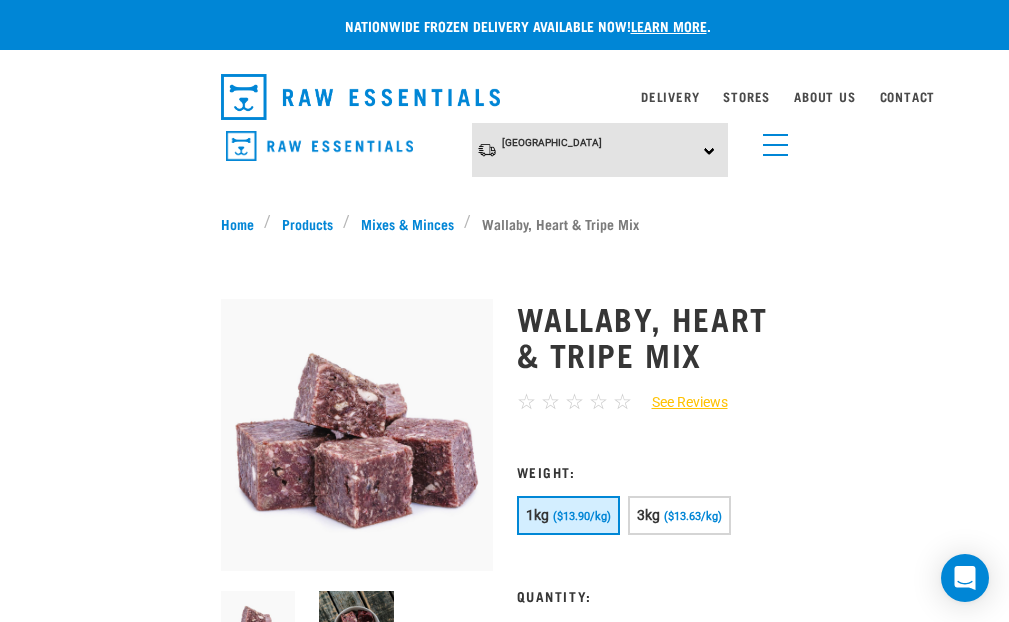 scroll, scrollTop: 0, scrollLeft: 0, axis: both 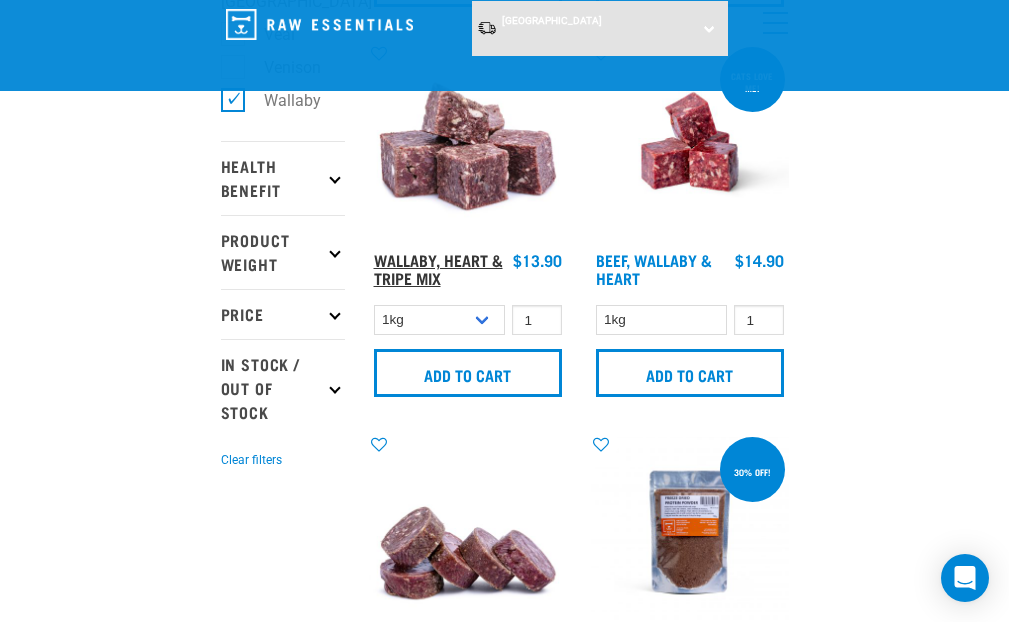 click on "Wallaby, Heart & Tripe Mix" at bounding box center (438, 268) 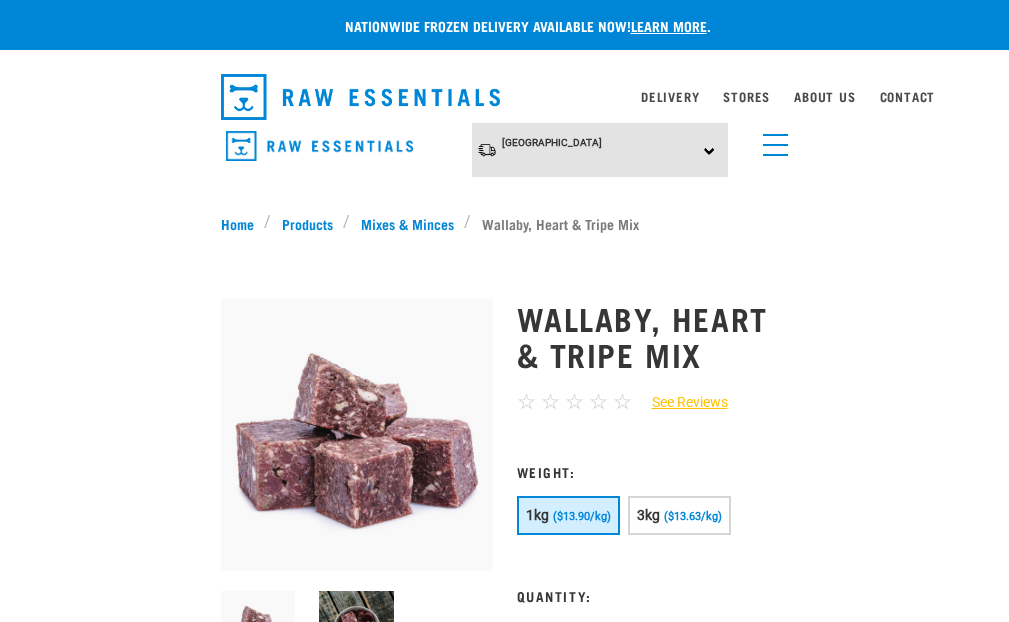 scroll, scrollTop: 0, scrollLeft: 0, axis: both 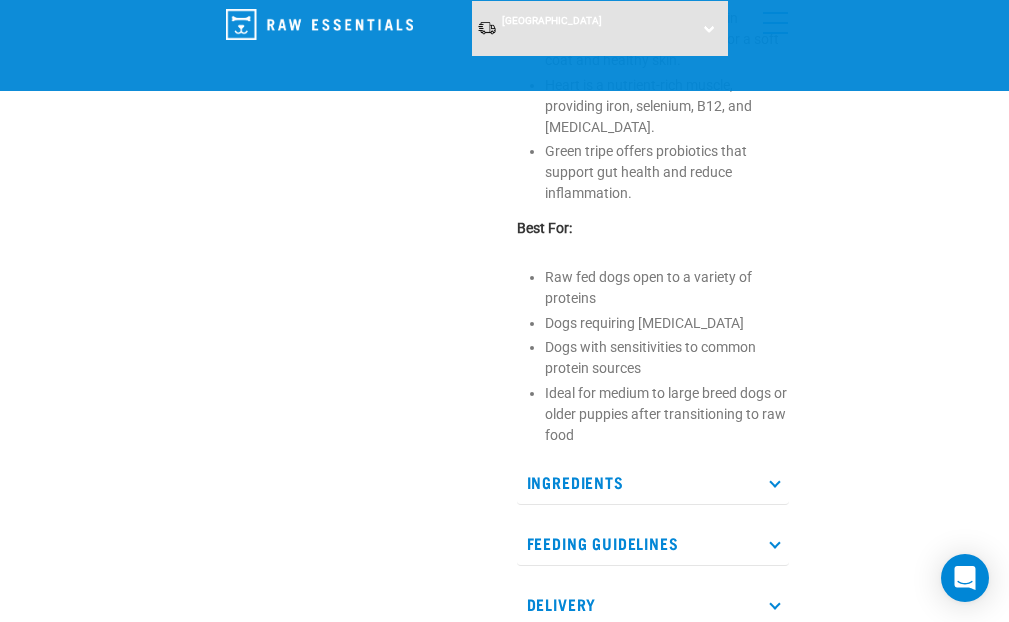 click at bounding box center [774, 481] 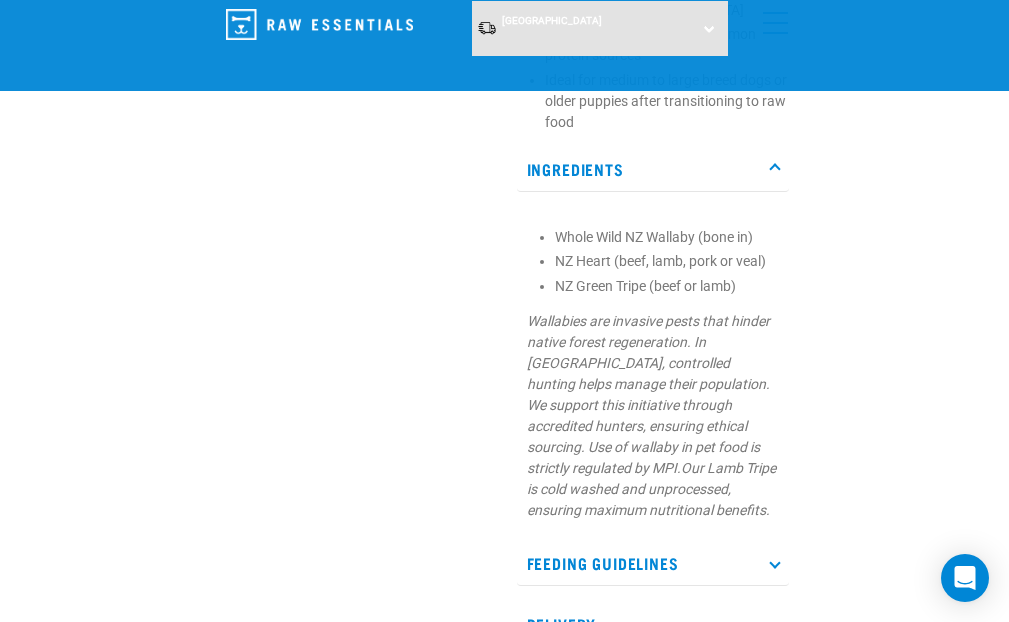 scroll, scrollTop: 1187, scrollLeft: 0, axis: vertical 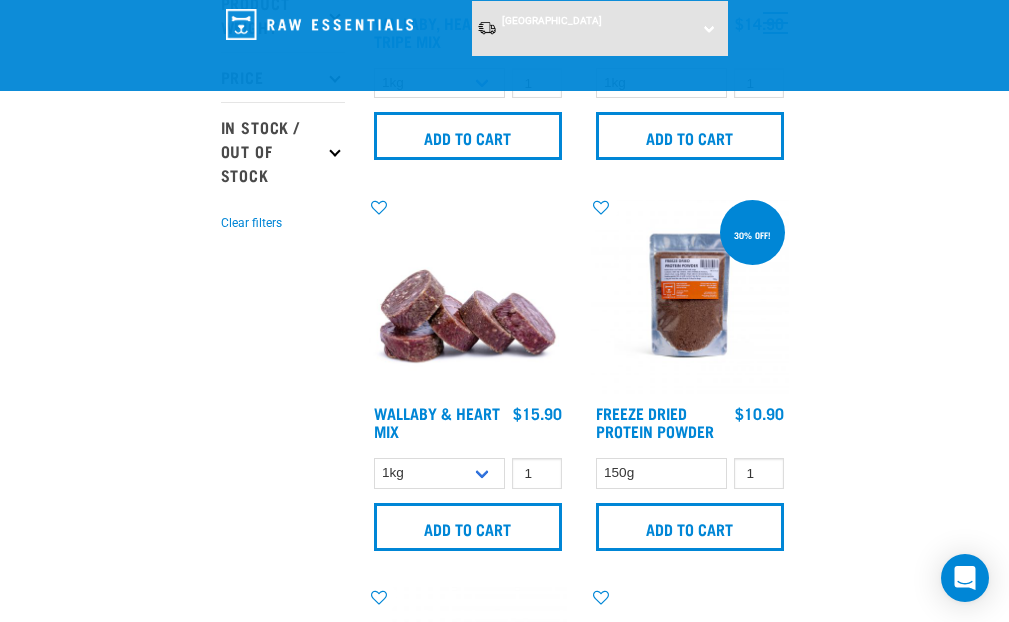 click at bounding box center [468, 295] 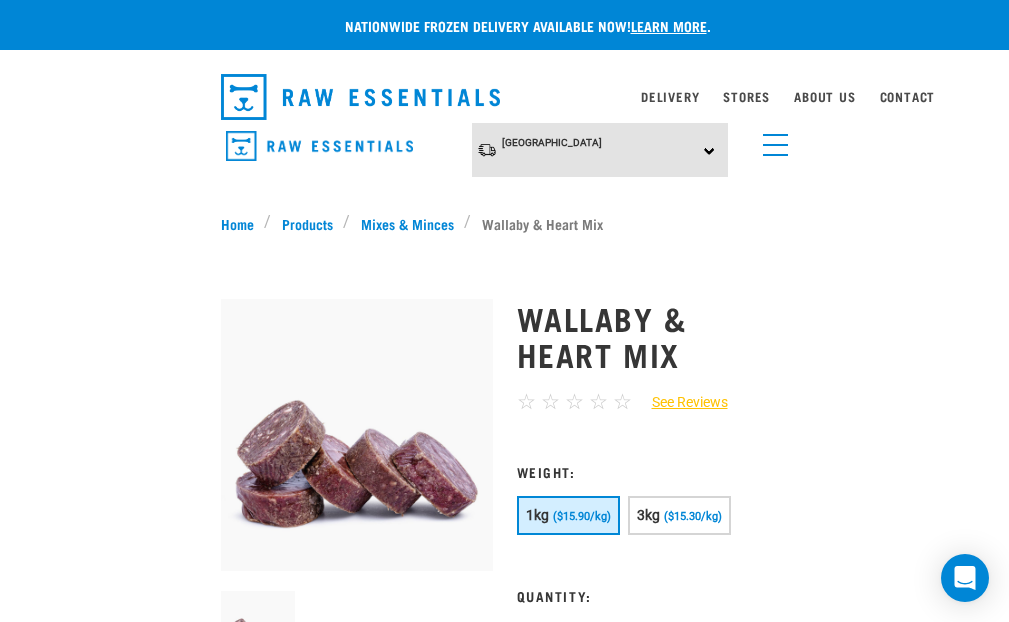 scroll, scrollTop: 0, scrollLeft: 0, axis: both 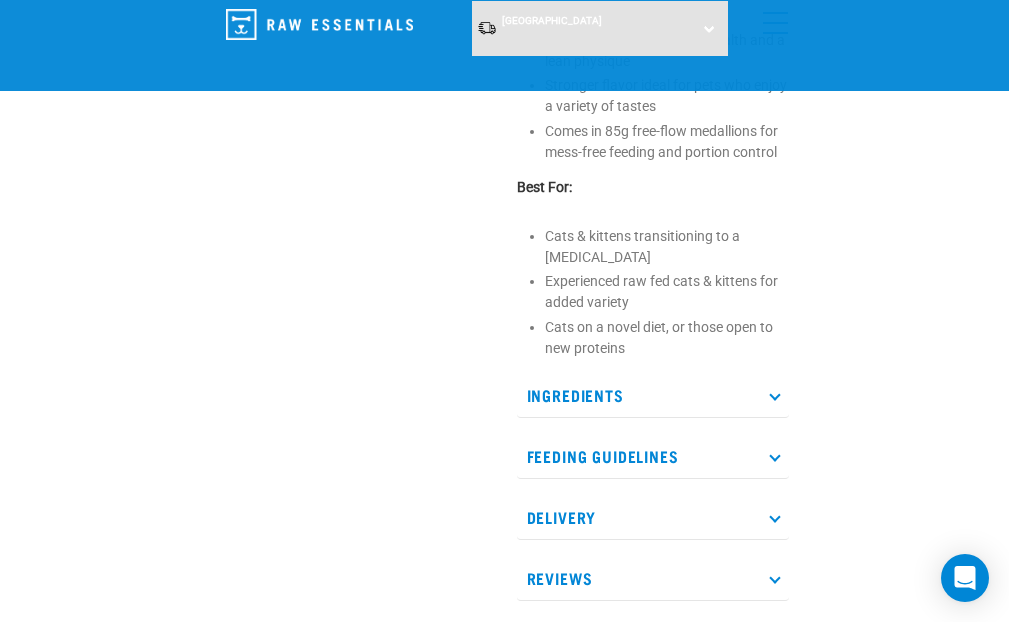 click on "Ingredients" at bounding box center (653, 395) 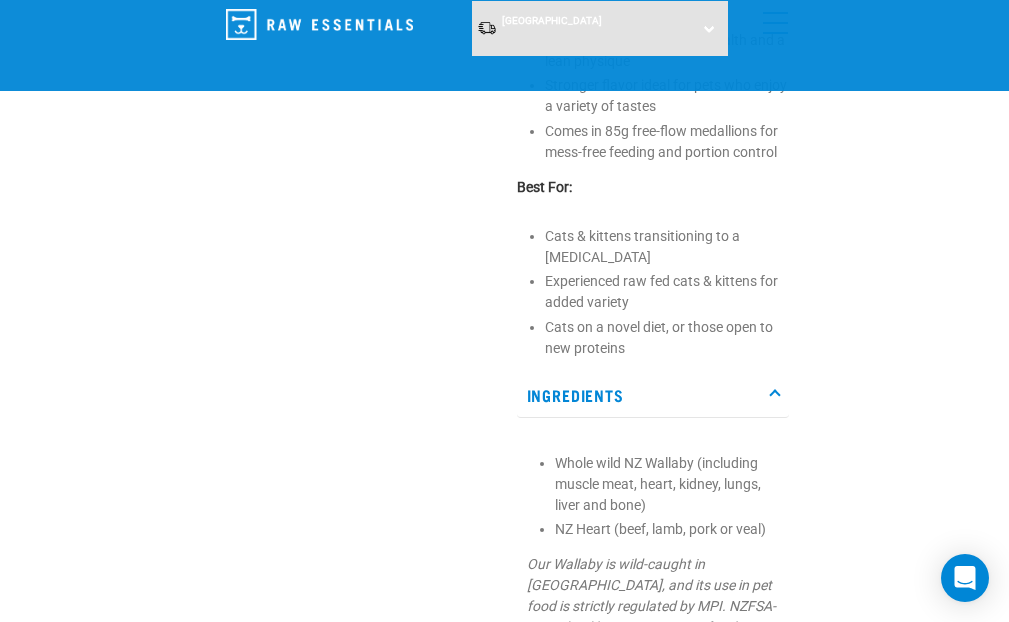 scroll, scrollTop: 920, scrollLeft: 0, axis: vertical 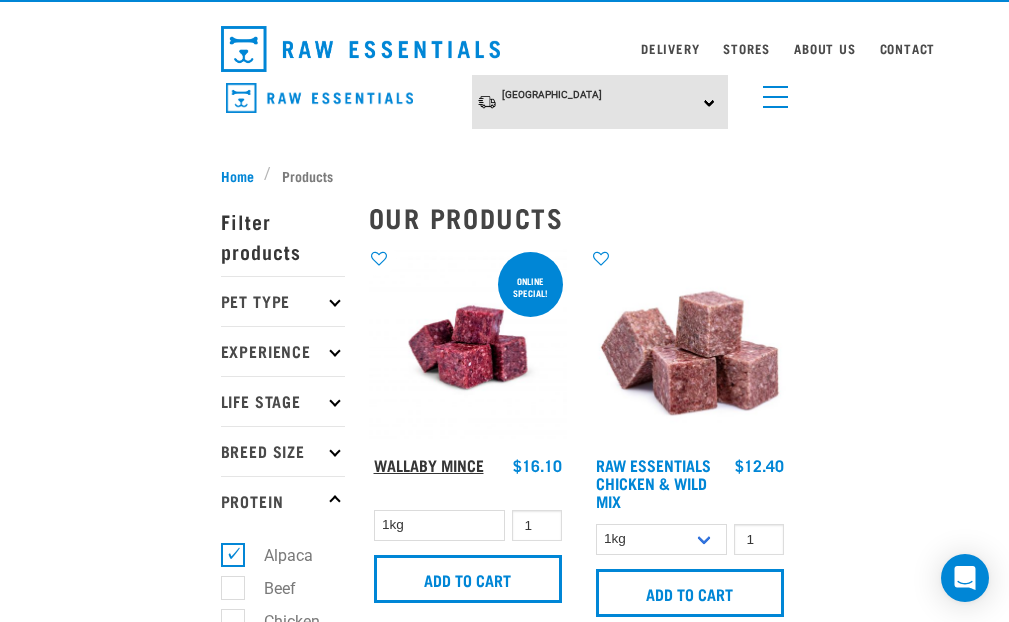 click on "Wallaby Mince" at bounding box center [429, 464] 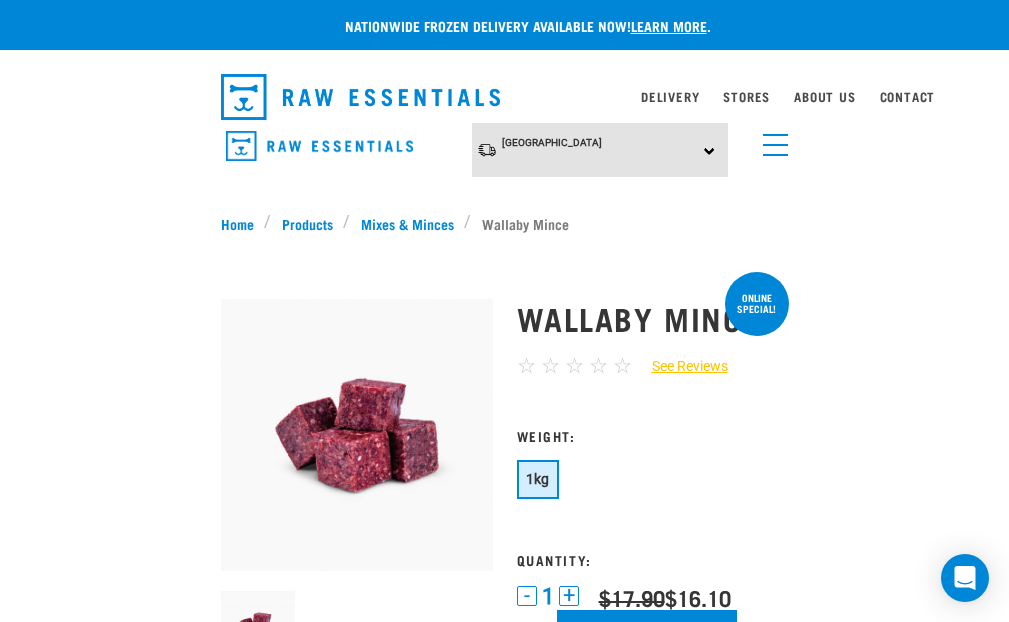 scroll, scrollTop: 0, scrollLeft: 0, axis: both 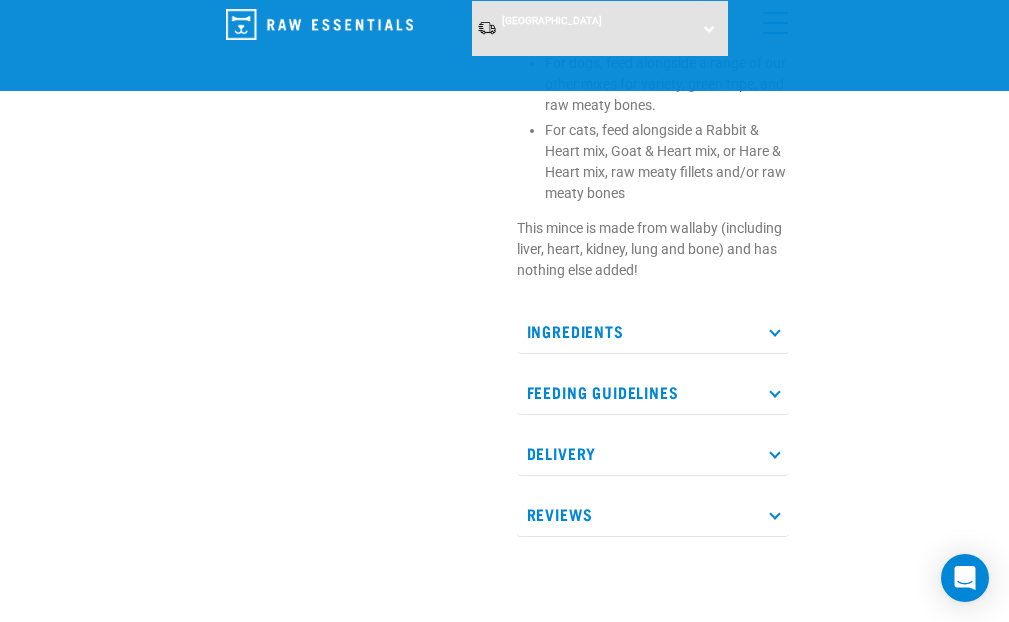 click at bounding box center [774, 330] 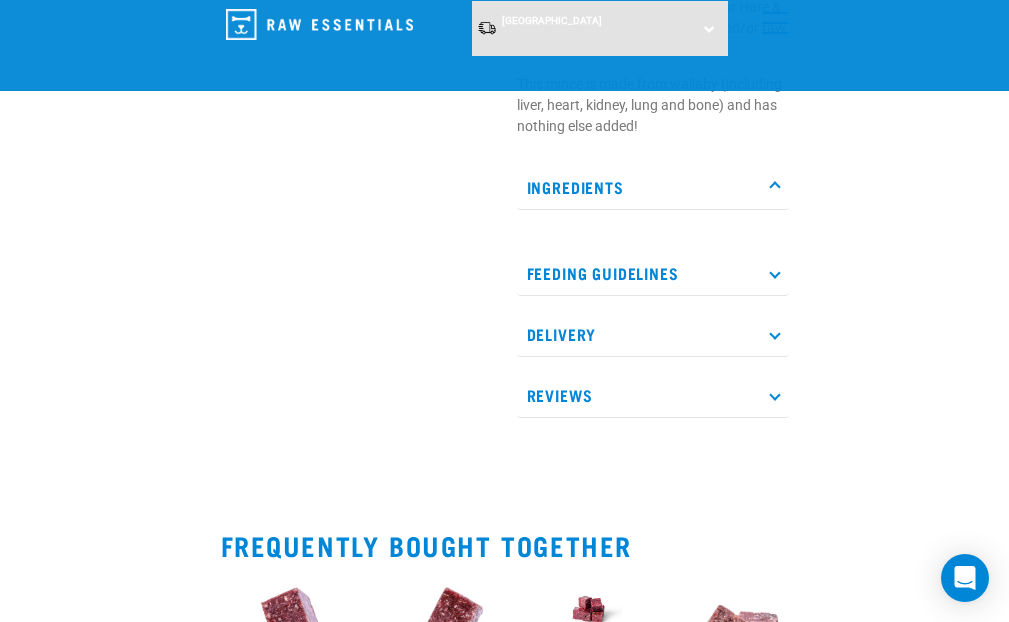 scroll, scrollTop: 930, scrollLeft: 0, axis: vertical 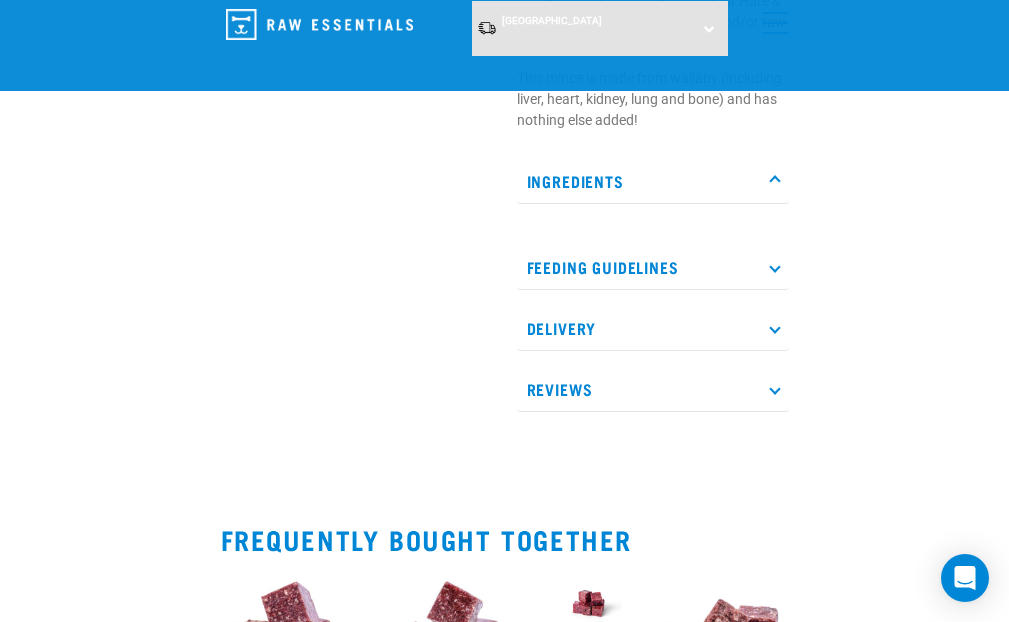 click on "Ingredients" at bounding box center [653, 181] 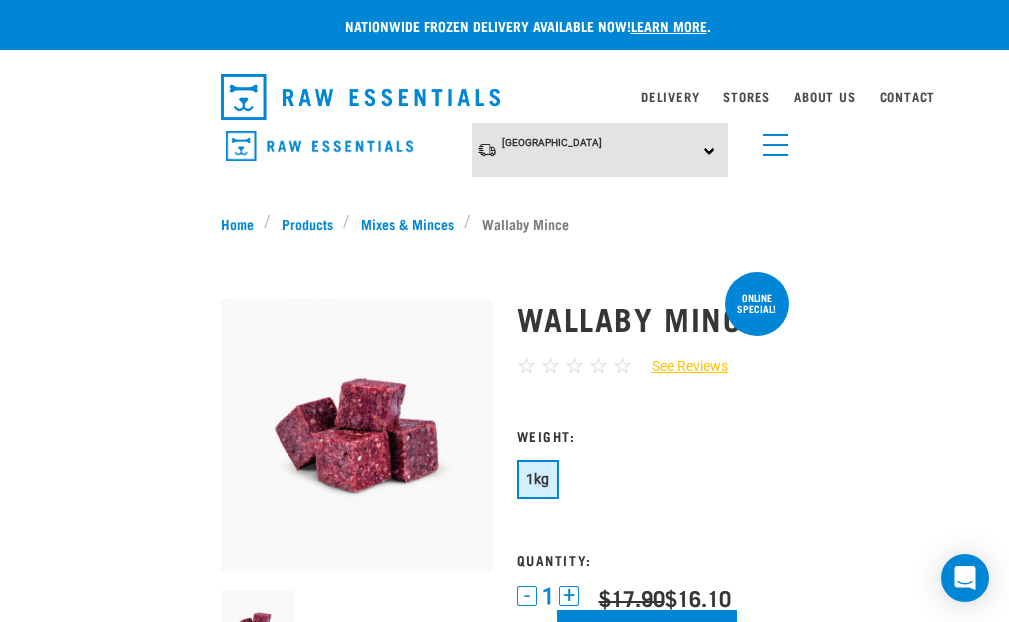 scroll, scrollTop: 0, scrollLeft: 0, axis: both 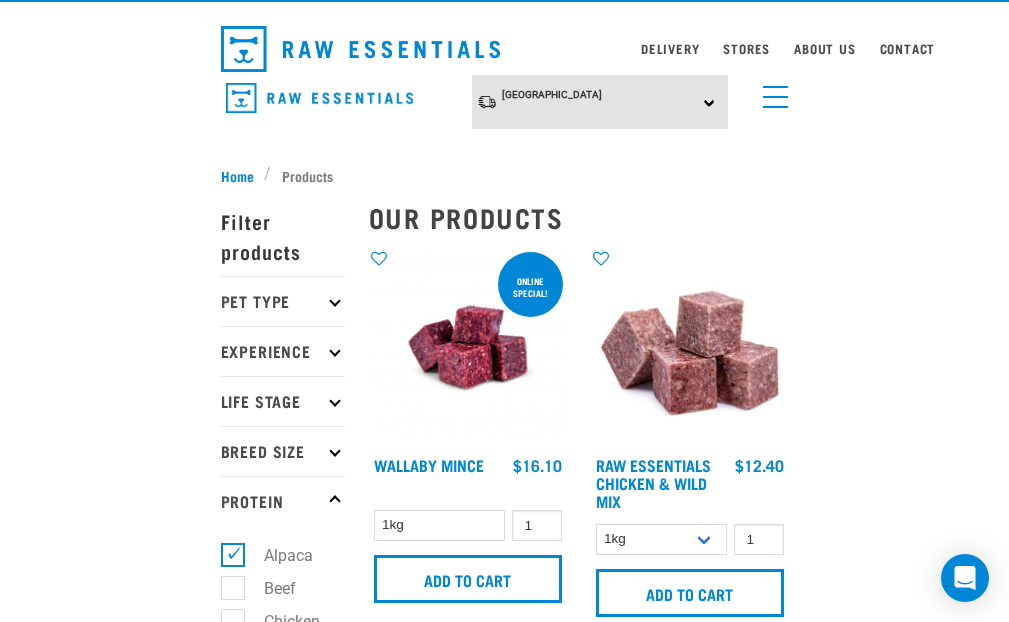 click at bounding box center [334, 301] 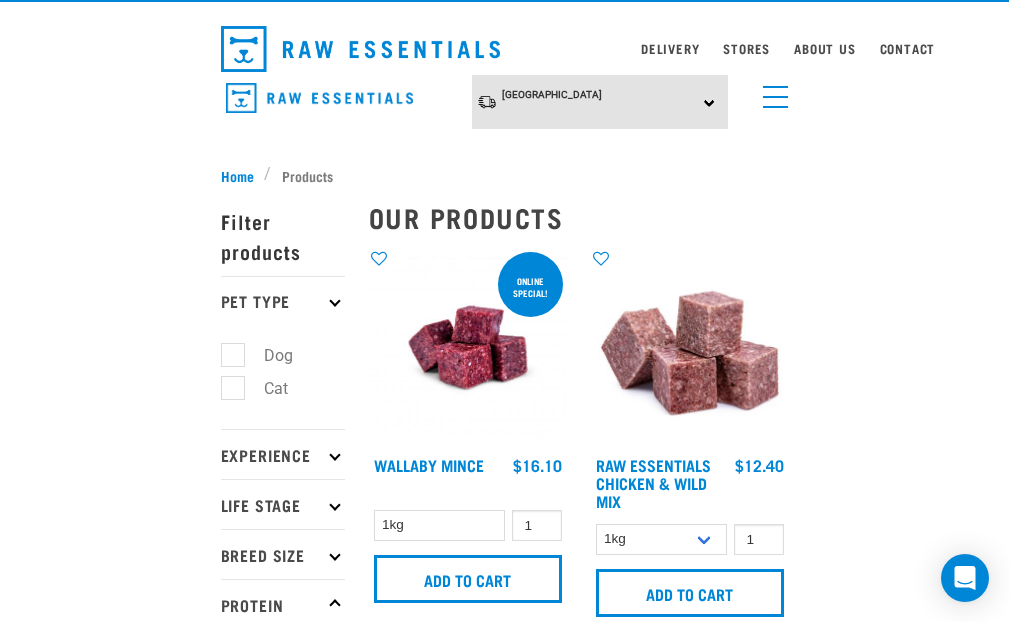 click on "Dog" at bounding box center (266, 355) 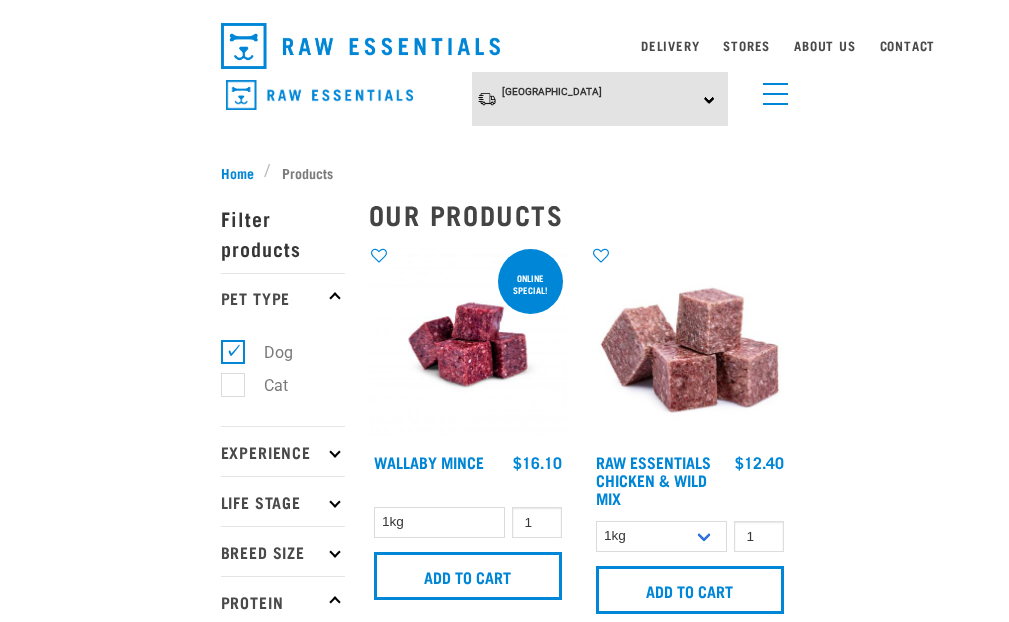 scroll, scrollTop: 0, scrollLeft: 0, axis: both 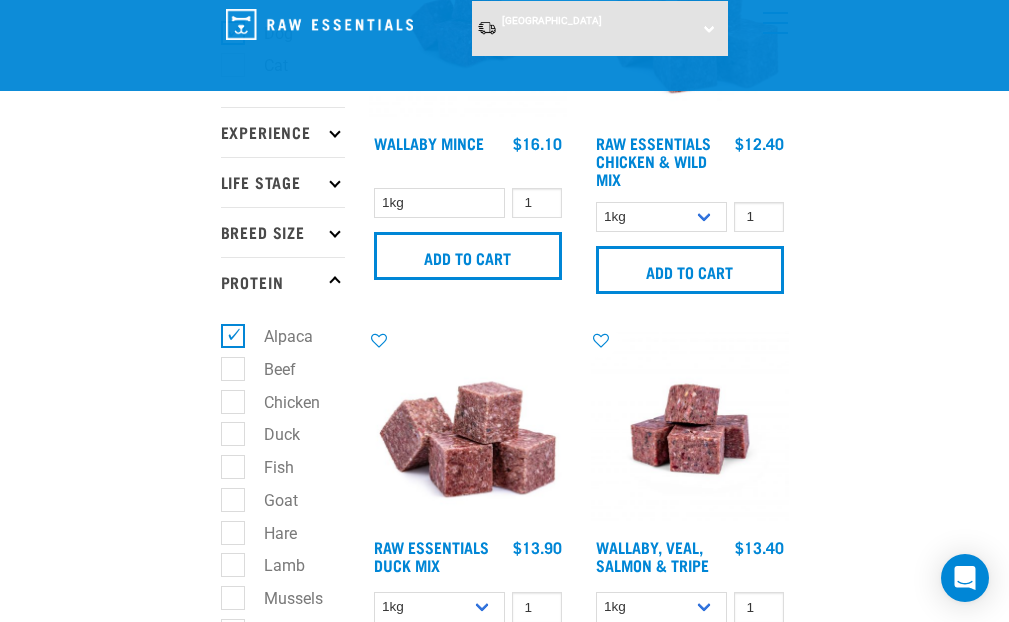 click on "Alpaca" at bounding box center [276, 336] 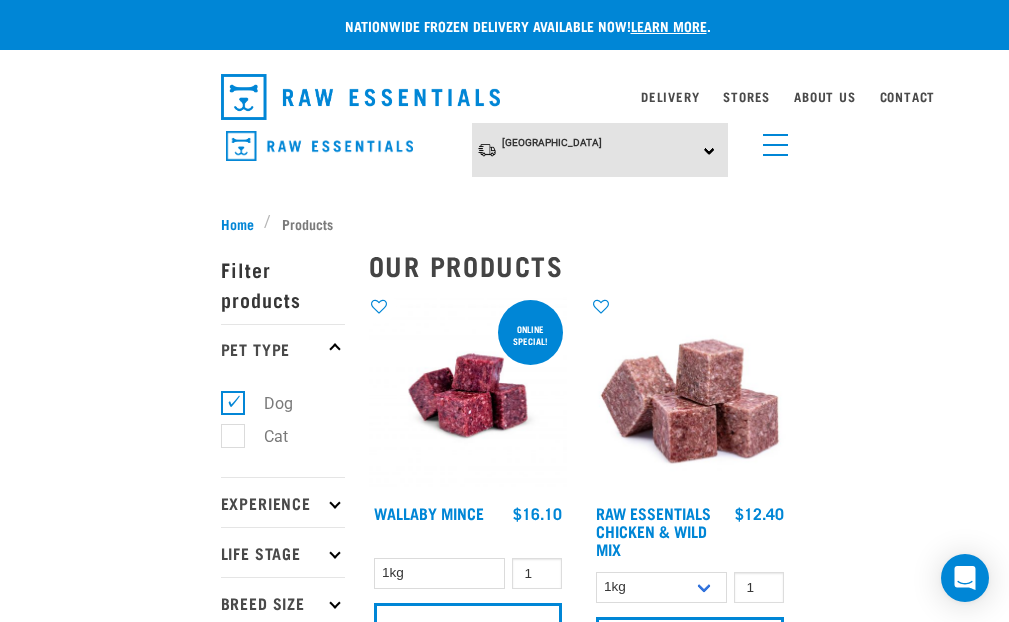 scroll, scrollTop: 26, scrollLeft: 0, axis: vertical 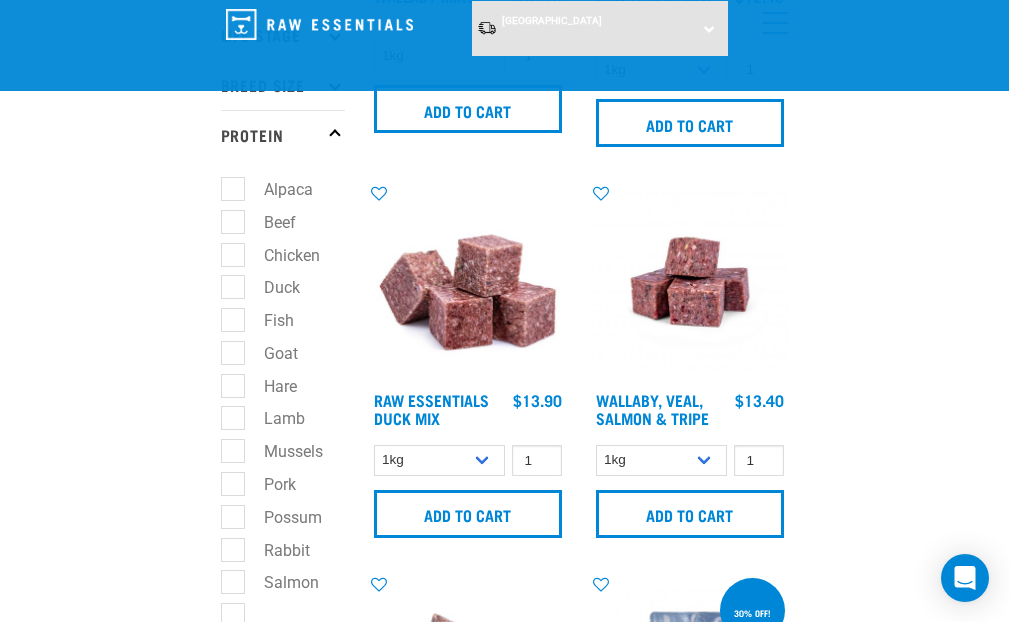 click on "Goat" at bounding box center [269, 353] 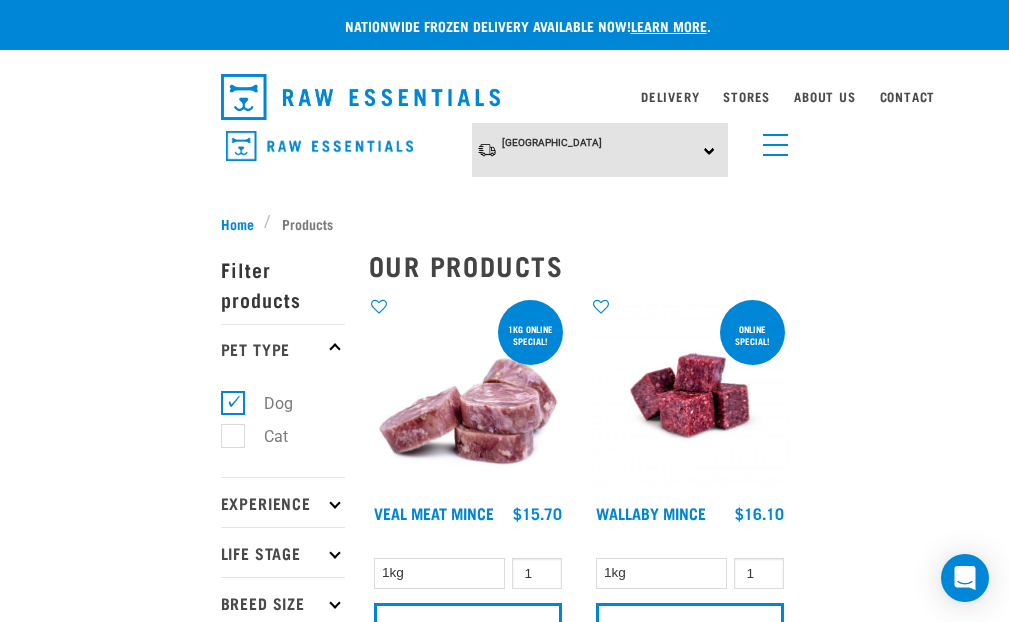 scroll, scrollTop: 0, scrollLeft: 0, axis: both 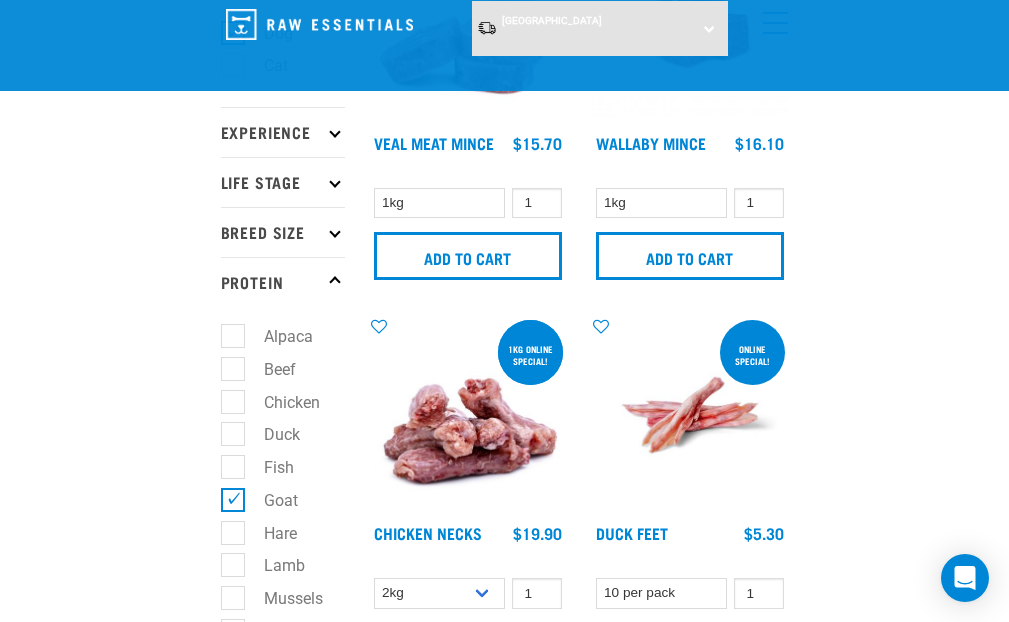 click on "Goat" at bounding box center (269, 500) 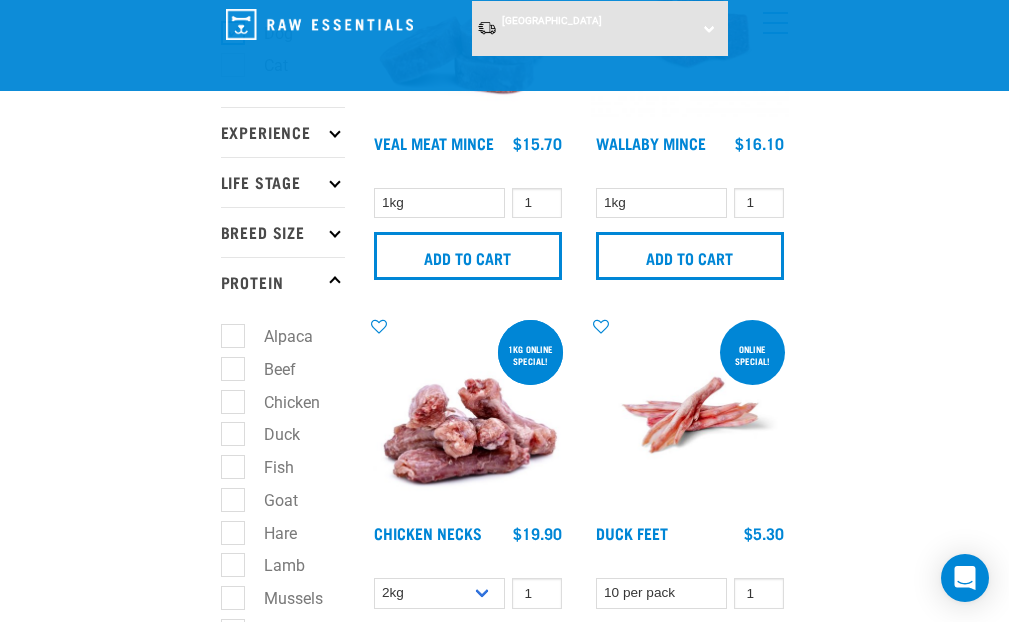 click on "Goat" at bounding box center [269, 500] 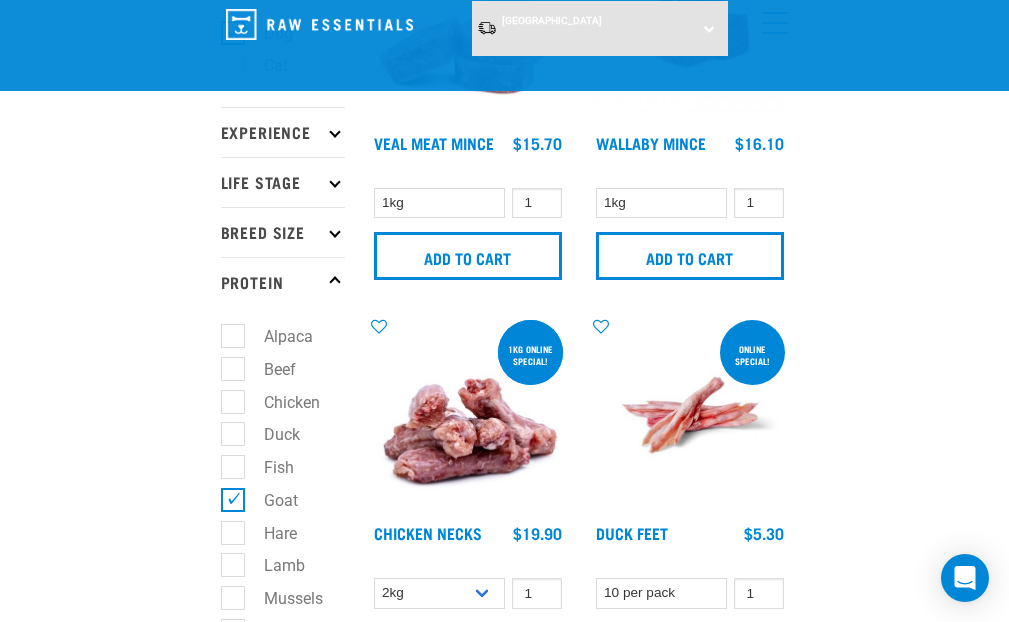 click on "Goat" at bounding box center (269, 500) 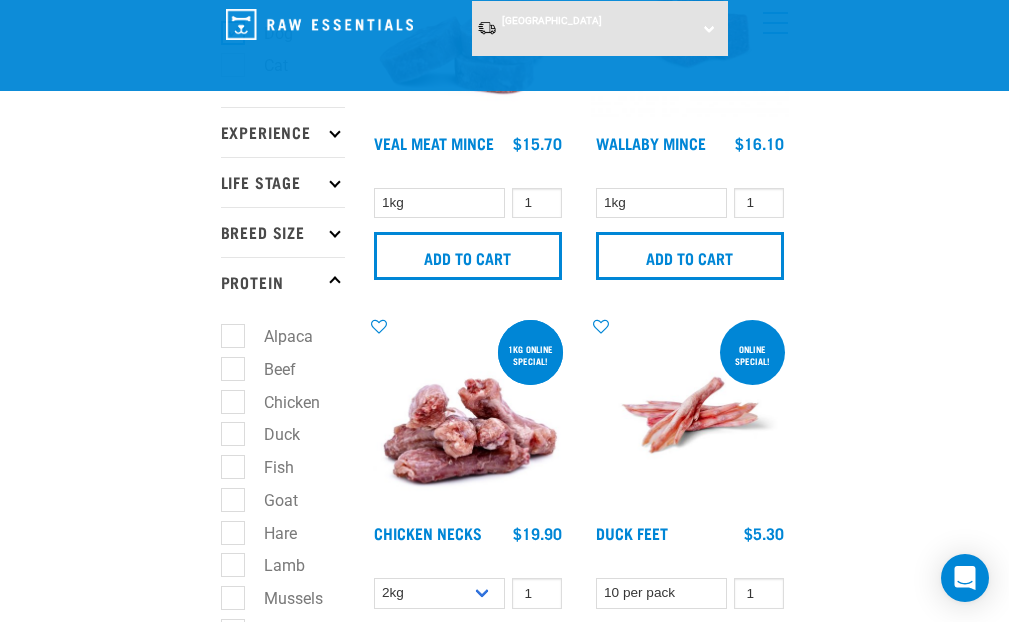 click on "Wallaby" at bounding box center [280, 881] 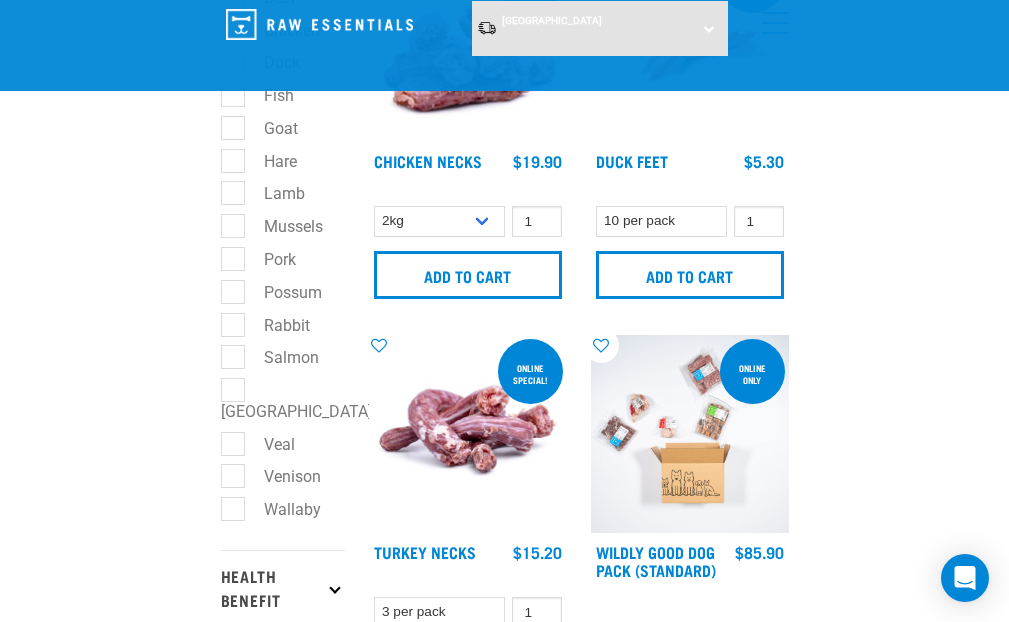 click on "Pork" at bounding box center (268, 259) 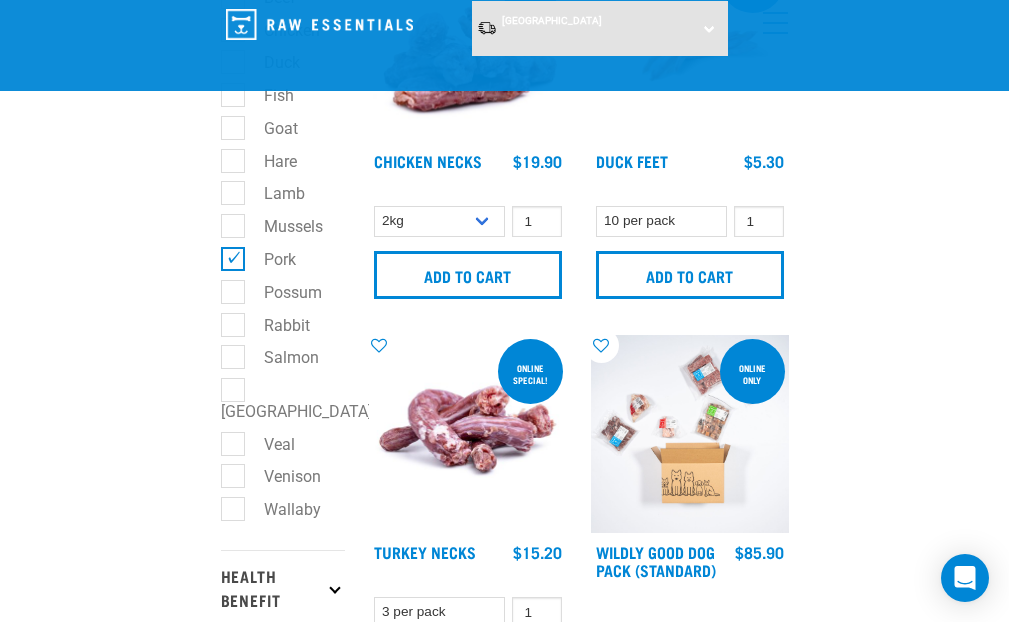 click on "Goat" at bounding box center (269, 128) 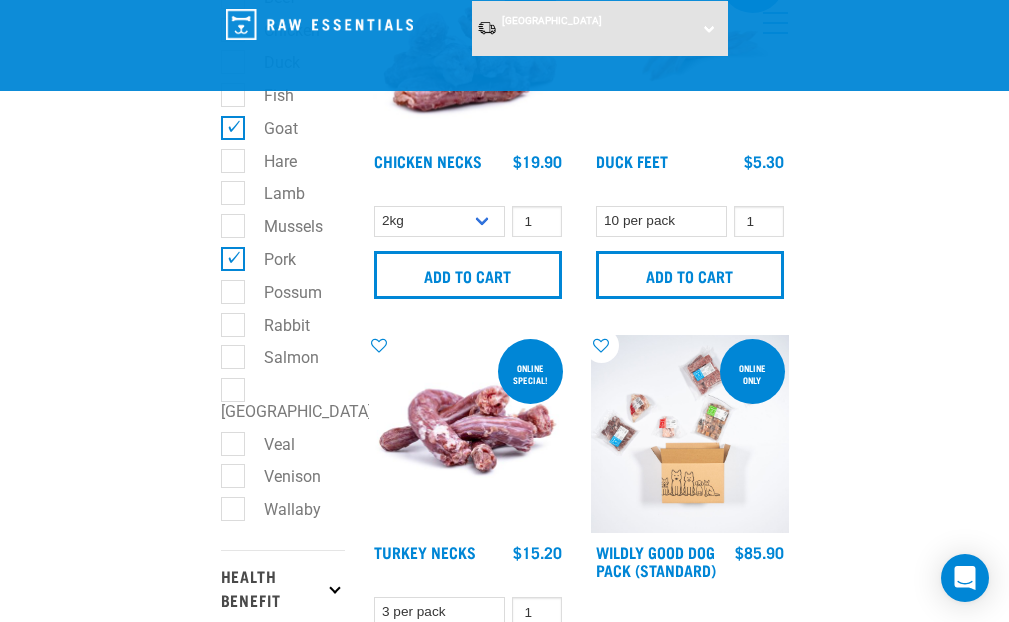 scroll, scrollTop: 468, scrollLeft: 0, axis: vertical 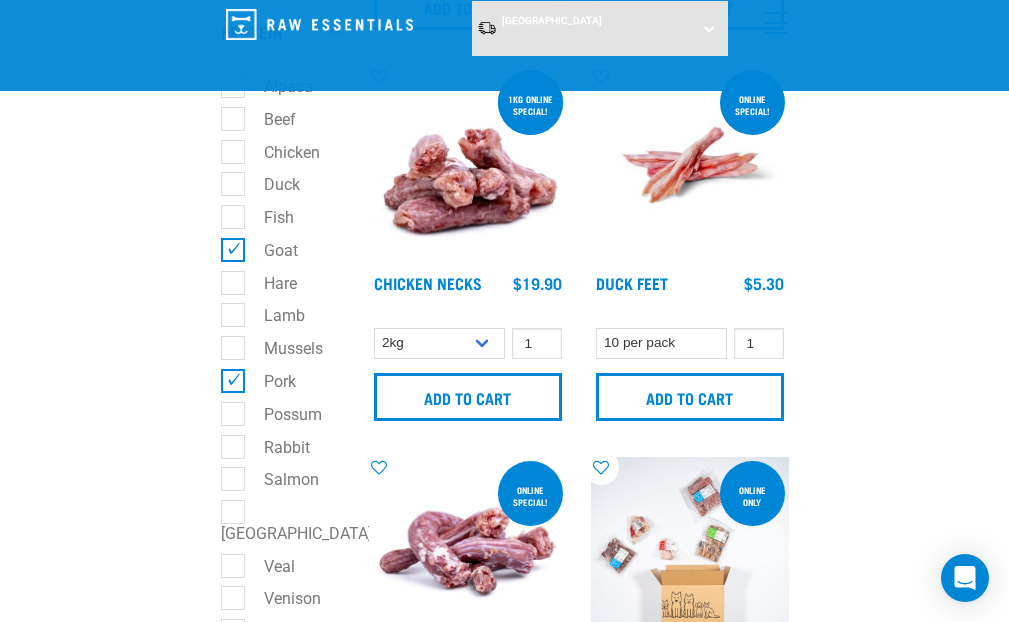 click on "Nationwide frozen delivery available now!  Learn more .
Delivery
Stores
About Us
Contact" at bounding box center [504, 3304] 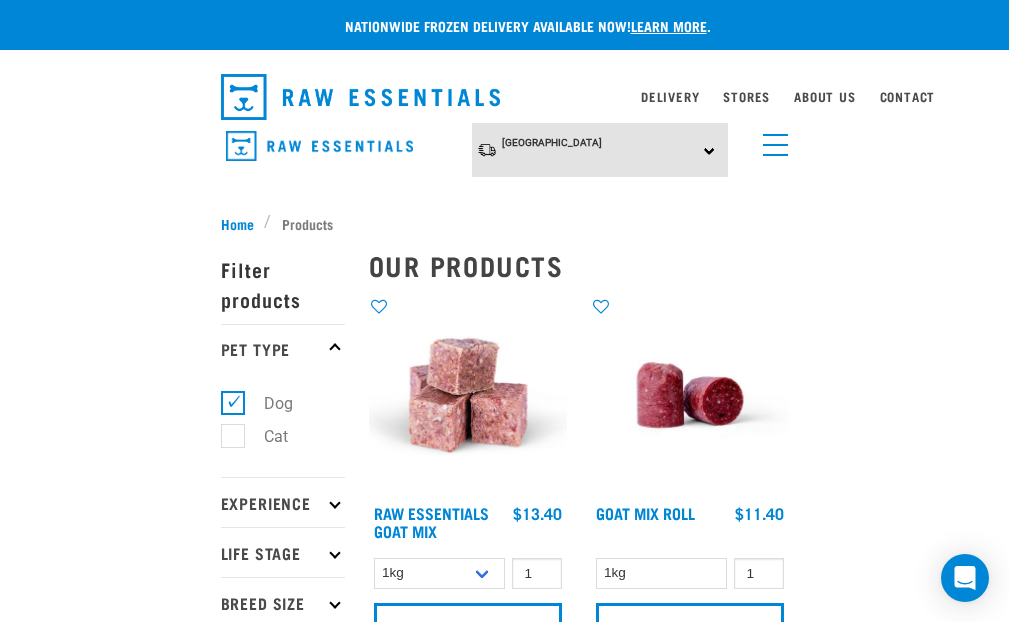 scroll, scrollTop: 0, scrollLeft: 0, axis: both 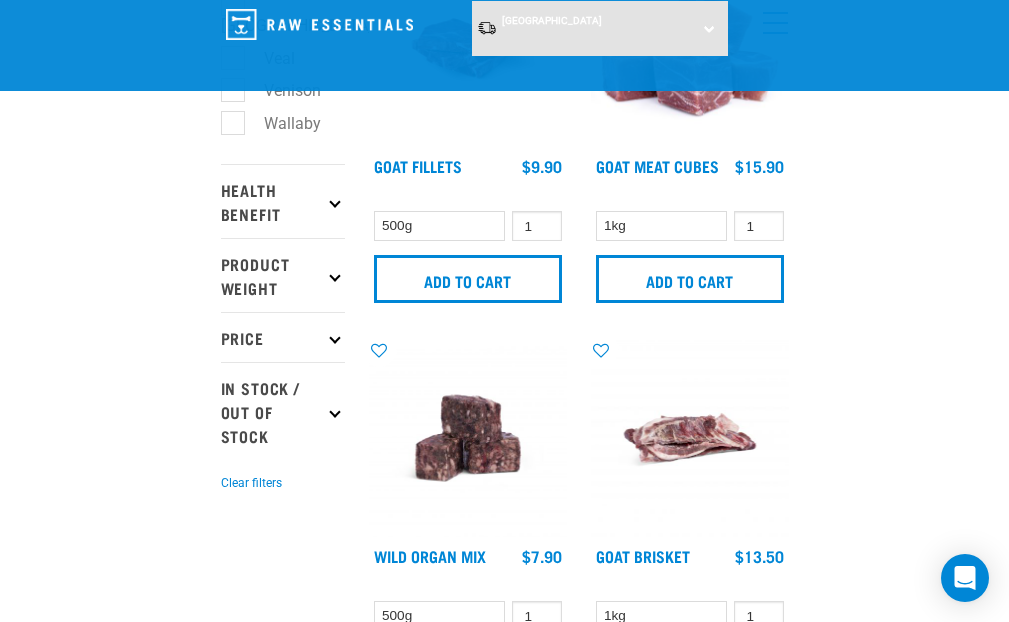 click on "Clear filters" at bounding box center (251, 483) 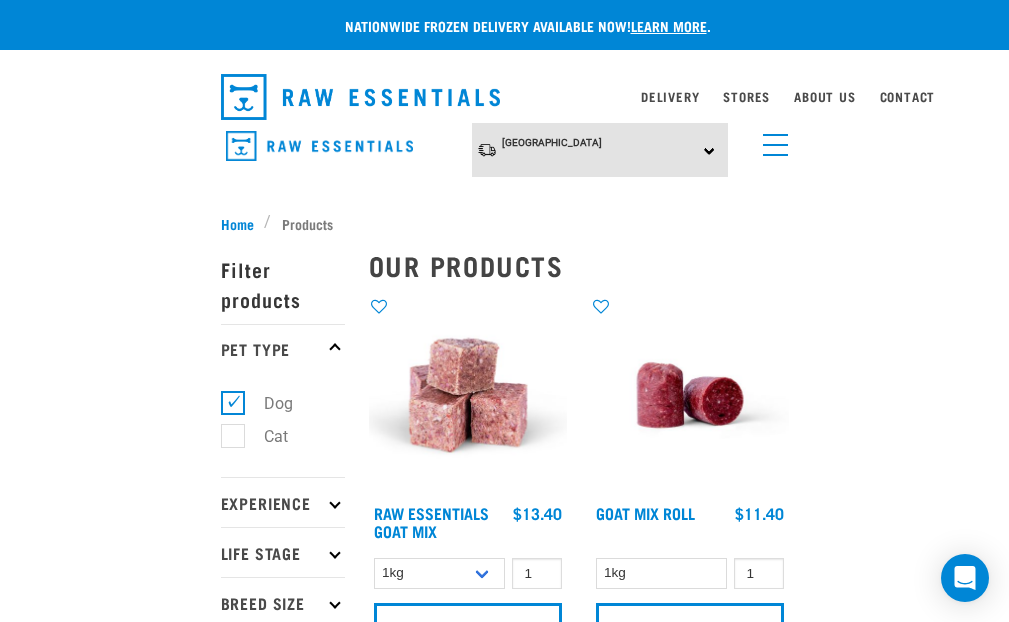 scroll, scrollTop: 0, scrollLeft: 0, axis: both 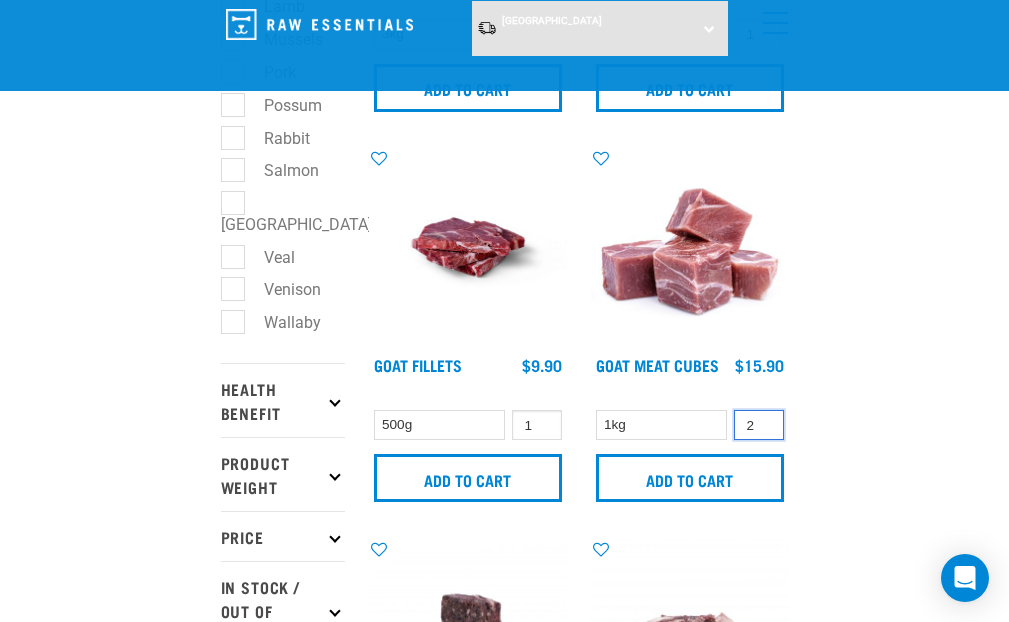click on "2" at bounding box center [759, 425] 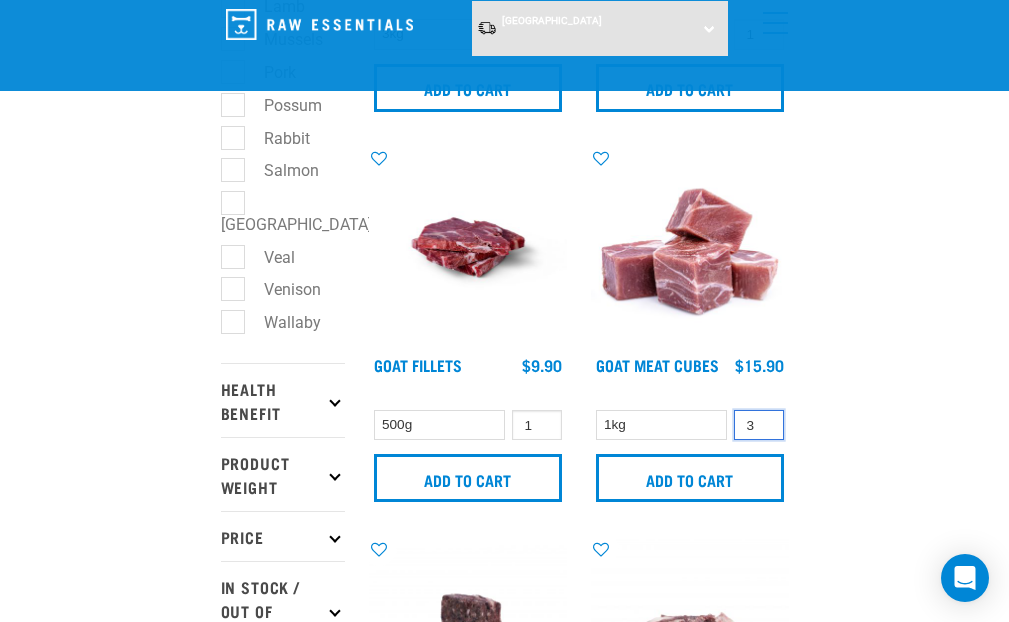 click on "3" at bounding box center [759, 425] 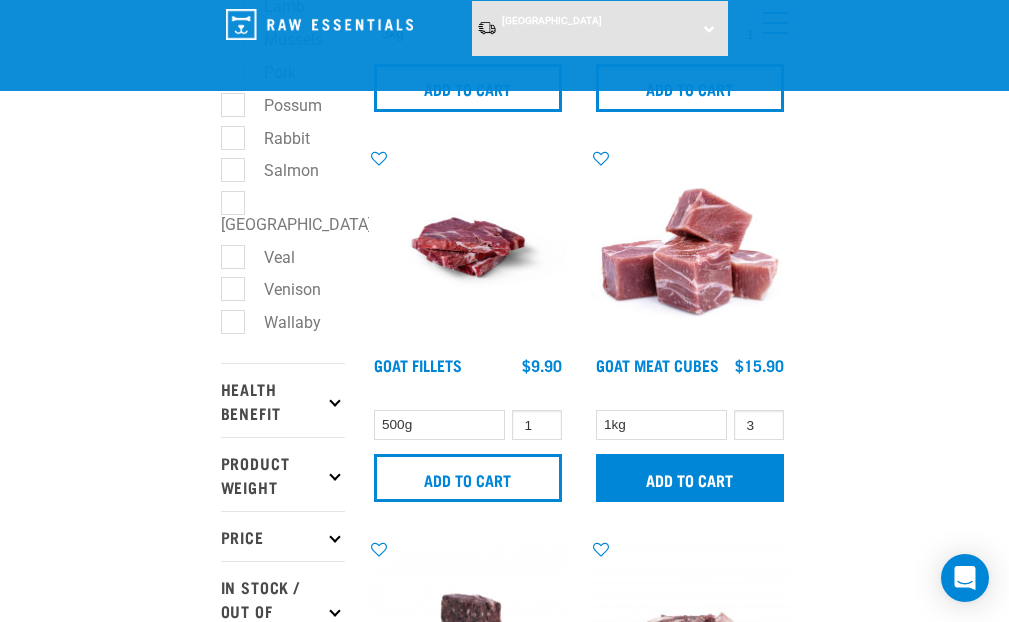 click on "Add to cart" at bounding box center [690, 478] 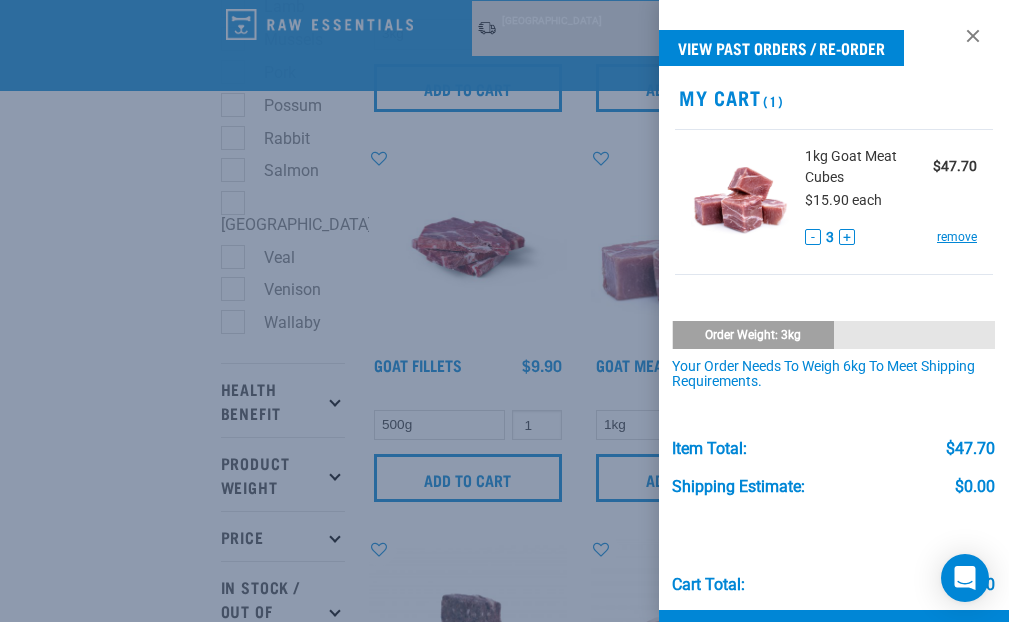 scroll, scrollTop: 0, scrollLeft: 0, axis: both 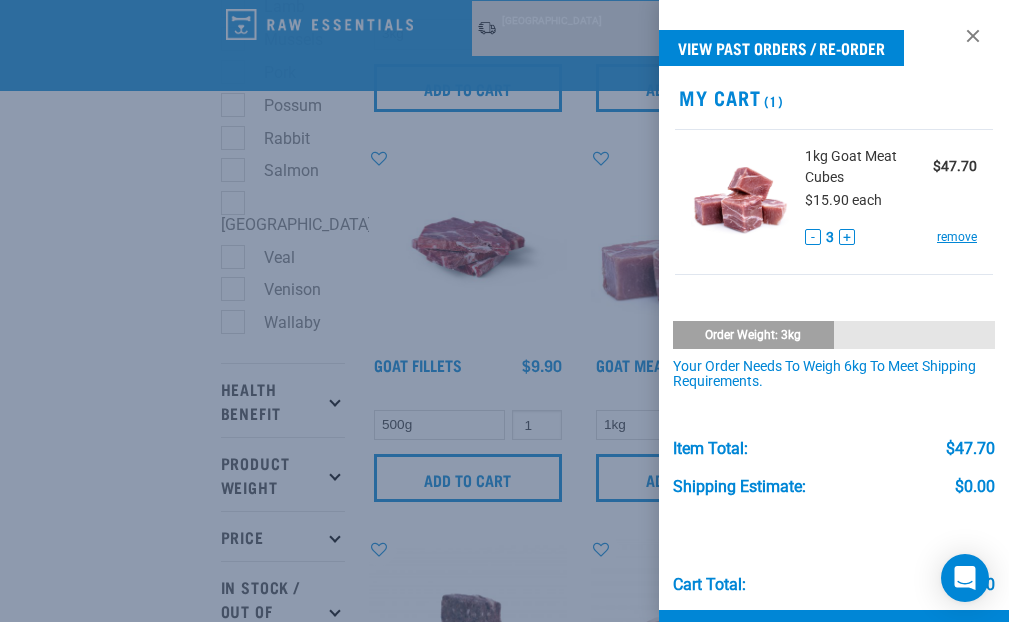click at bounding box center (504, 311) 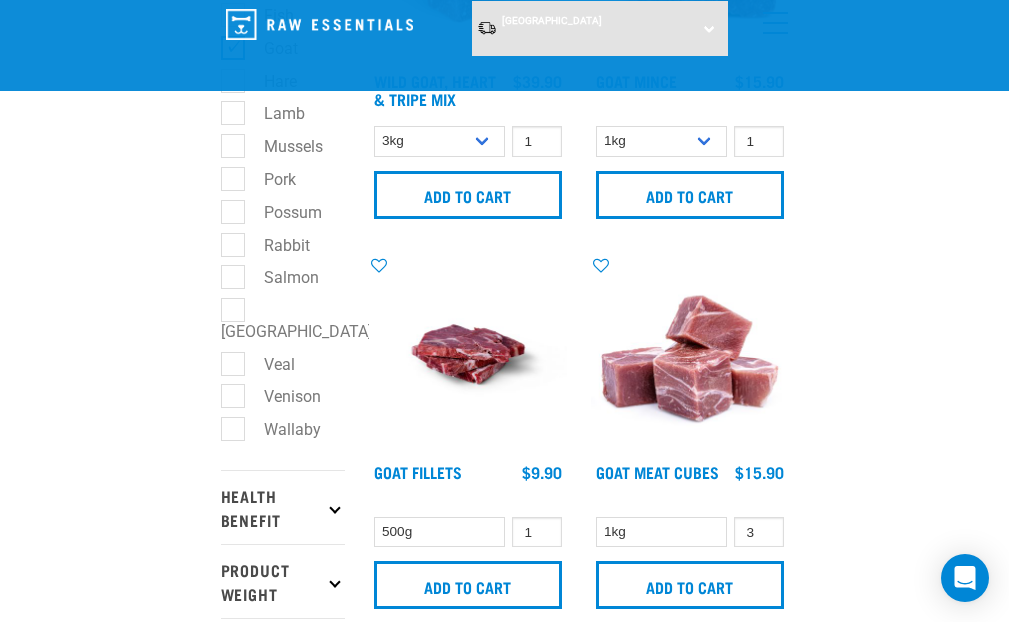 scroll, scrollTop: 670, scrollLeft: 0, axis: vertical 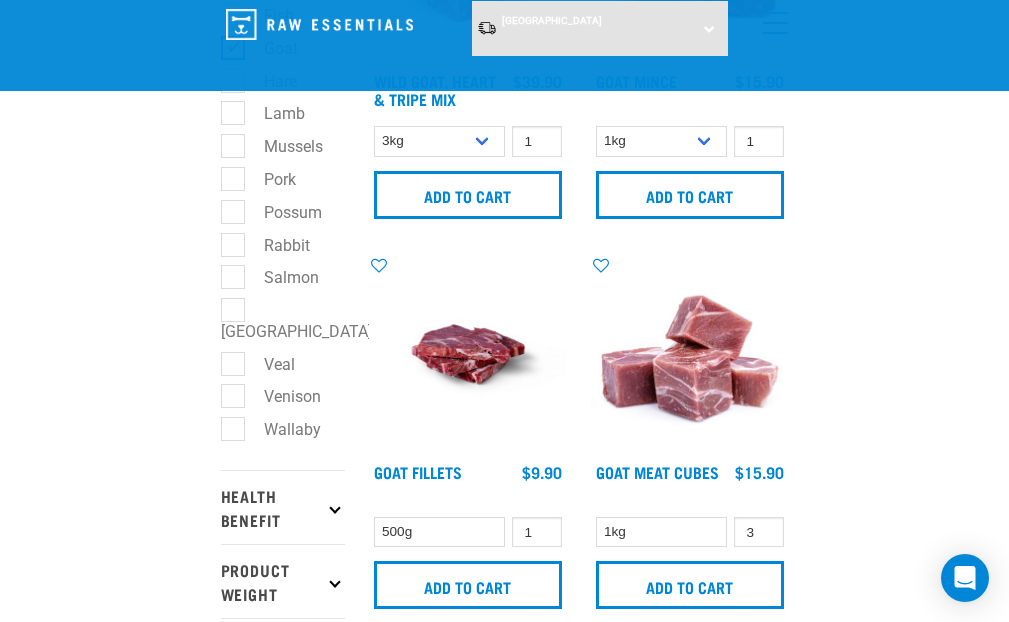 click at bounding box center [468, 354] 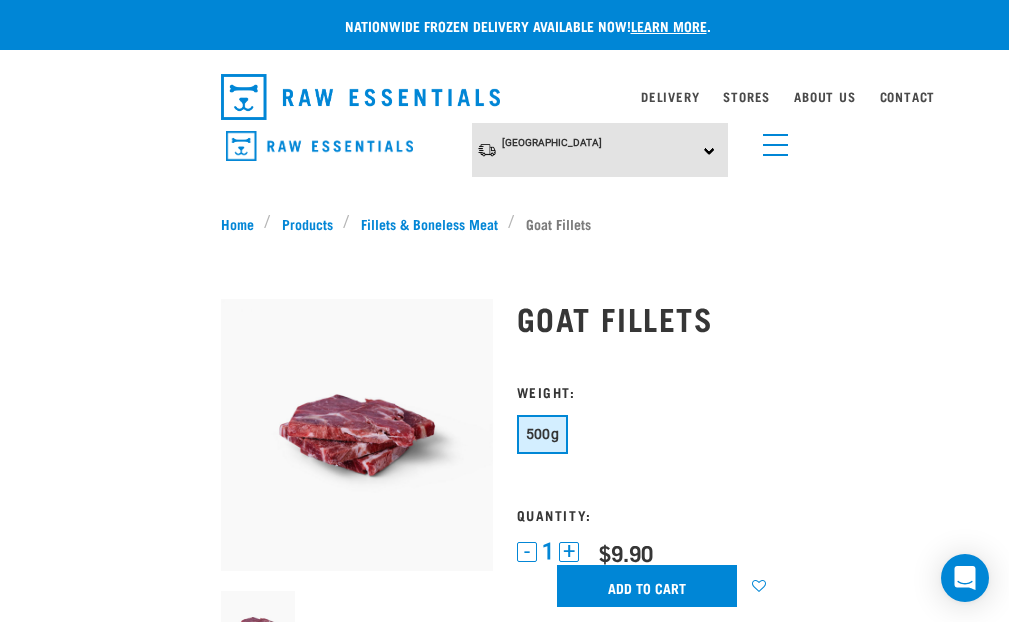 scroll, scrollTop: 0, scrollLeft: 0, axis: both 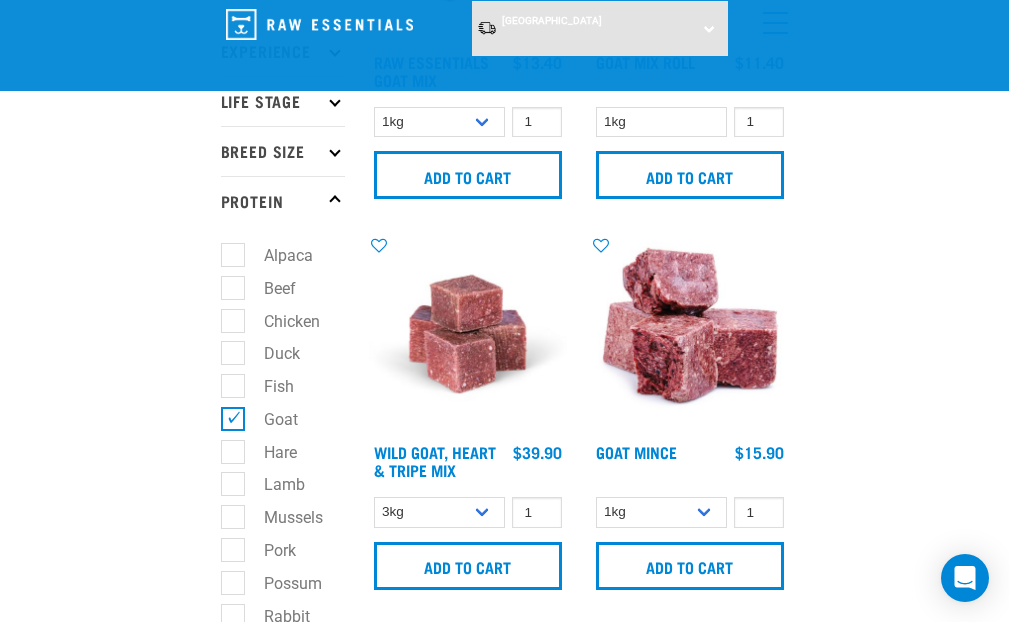 click on "Goat" at bounding box center (269, 419) 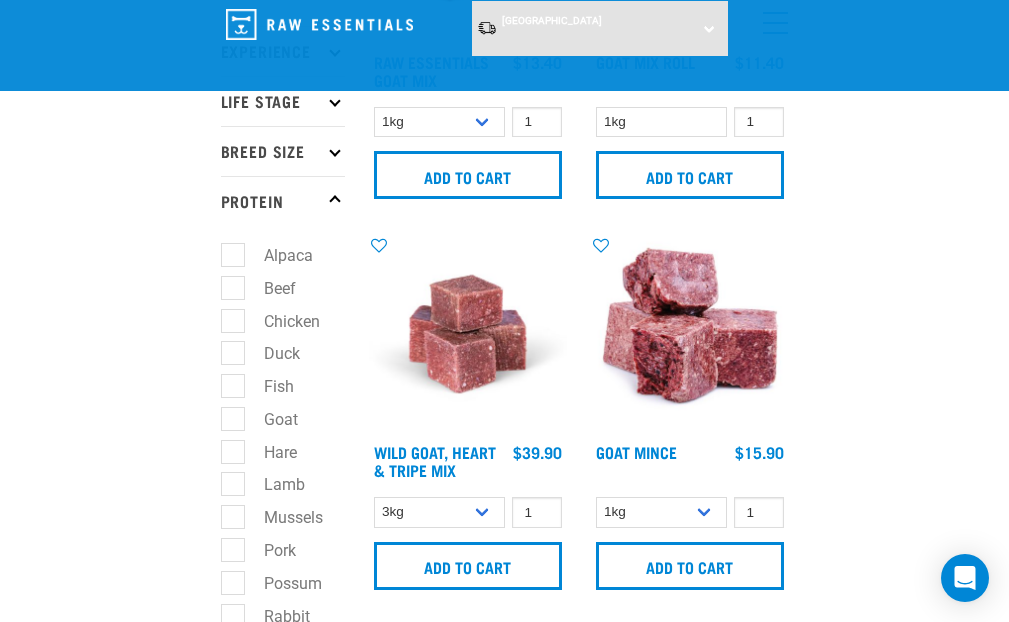 click on "Alpaca" at bounding box center [276, 255] 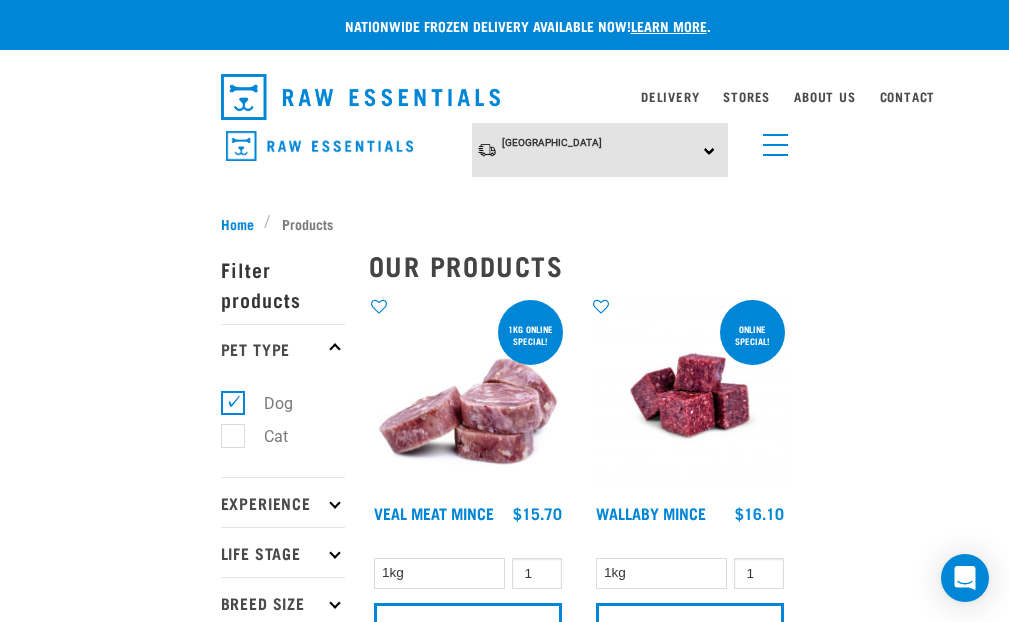 scroll, scrollTop: 63, scrollLeft: 1, axis: both 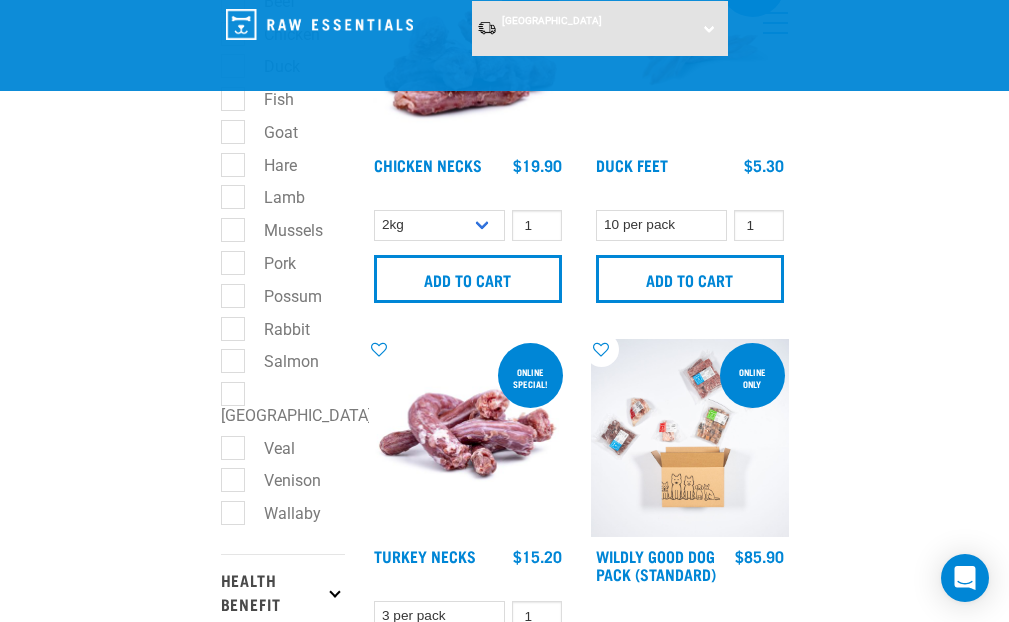 click on "Salmon" at bounding box center [279, 361] 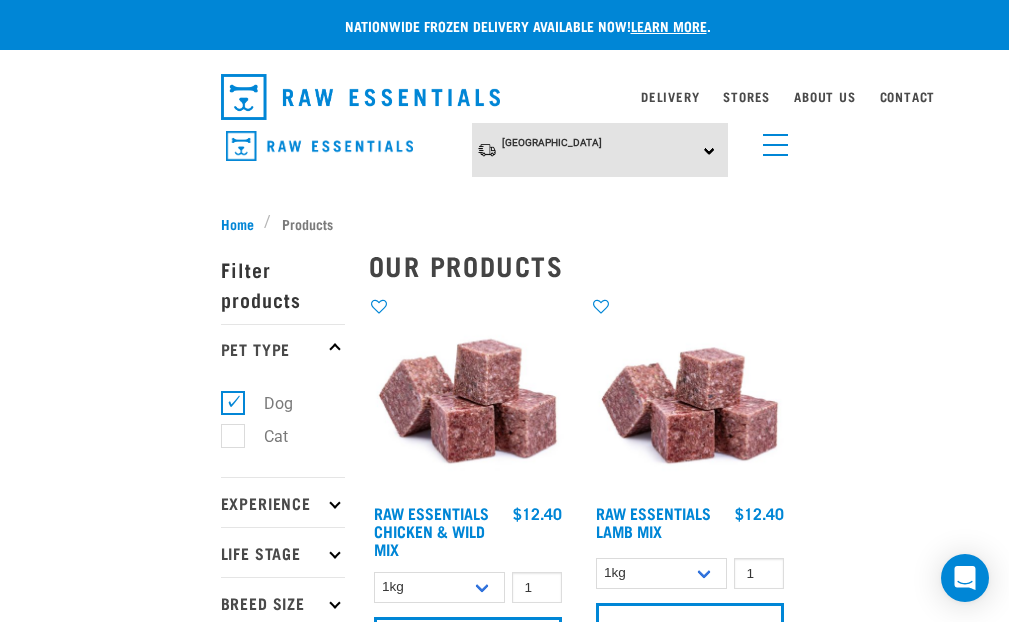scroll, scrollTop: 0, scrollLeft: 0, axis: both 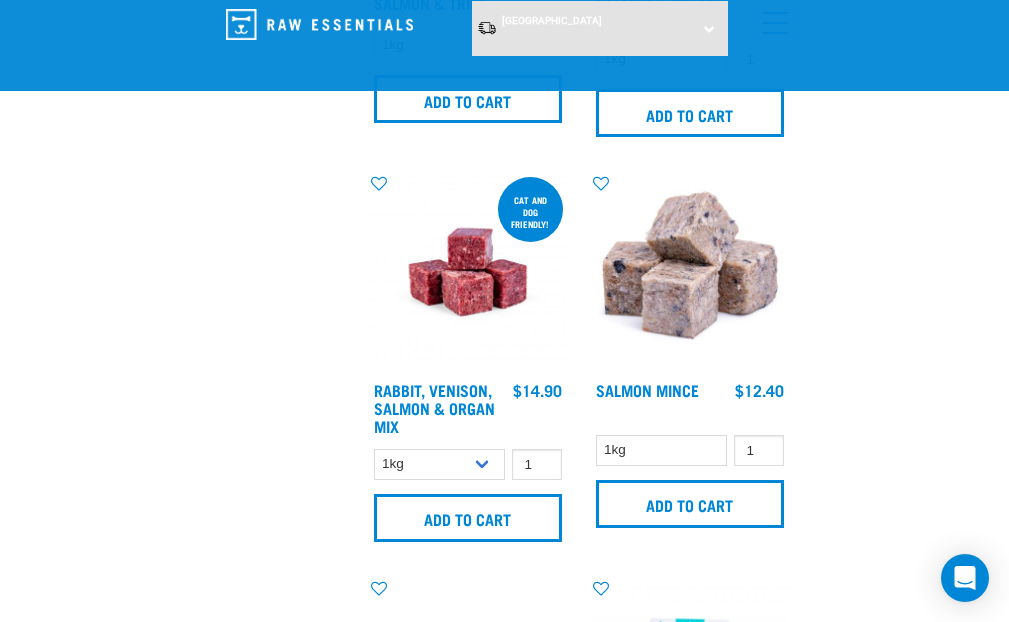 click at bounding box center (690, 272) 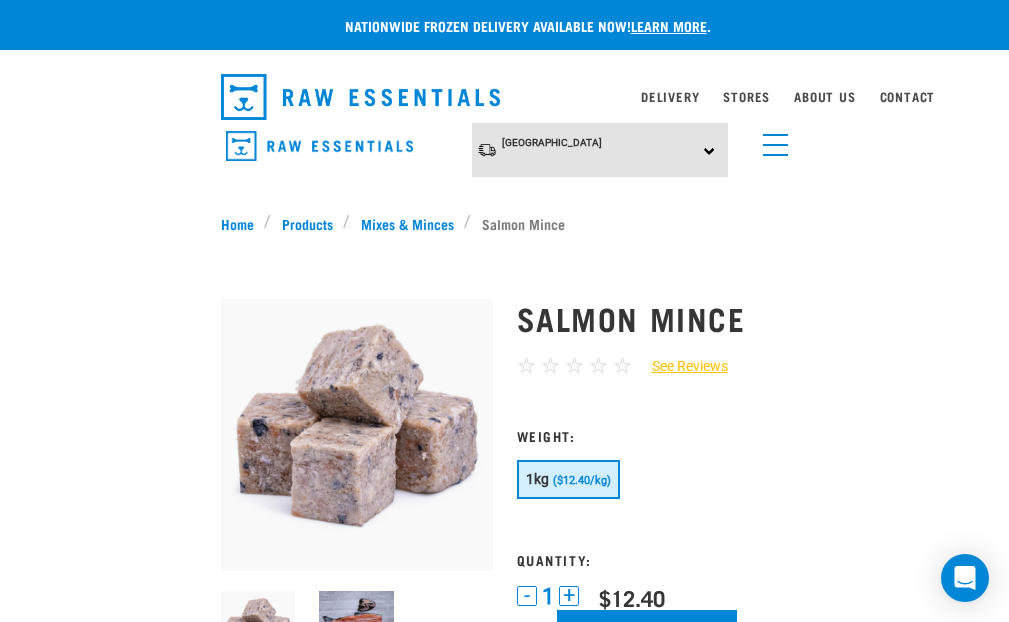 scroll, scrollTop: 0, scrollLeft: 0, axis: both 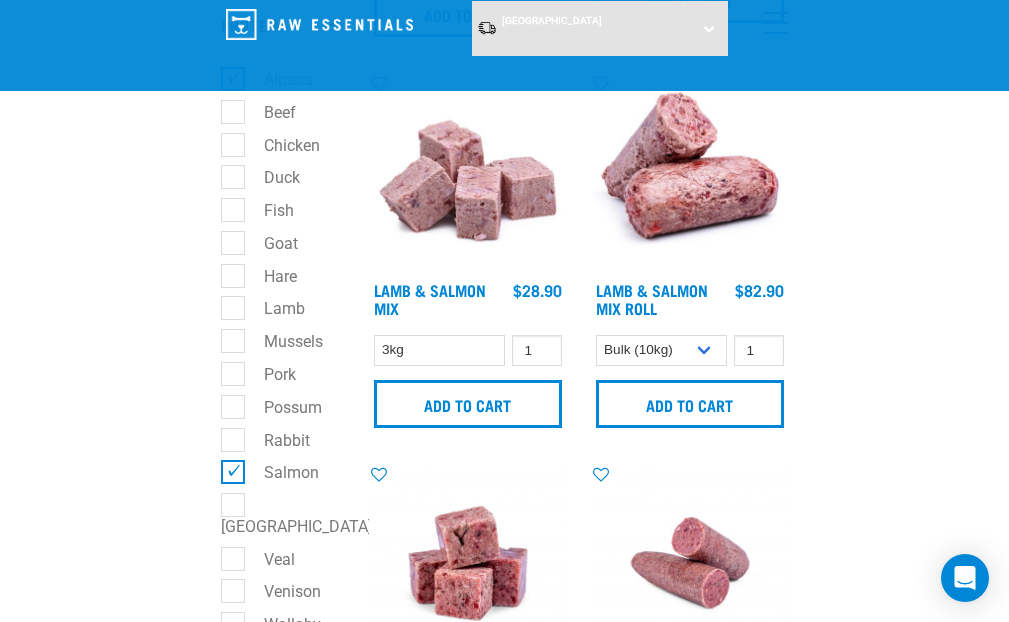 click on "Salmon" at bounding box center (279, 472) 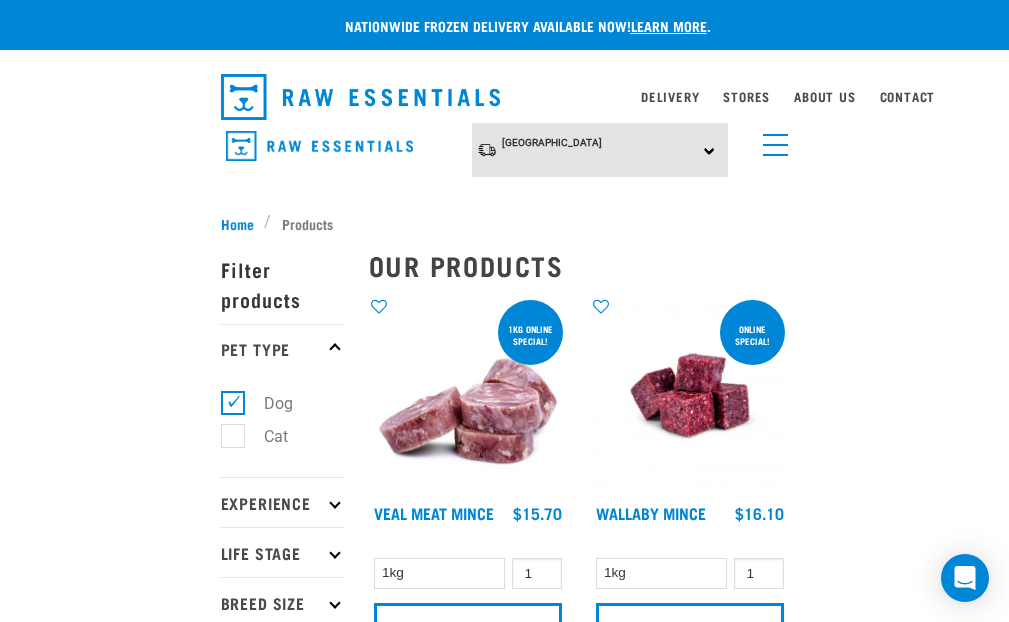 scroll, scrollTop: 0, scrollLeft: 0, axis: both 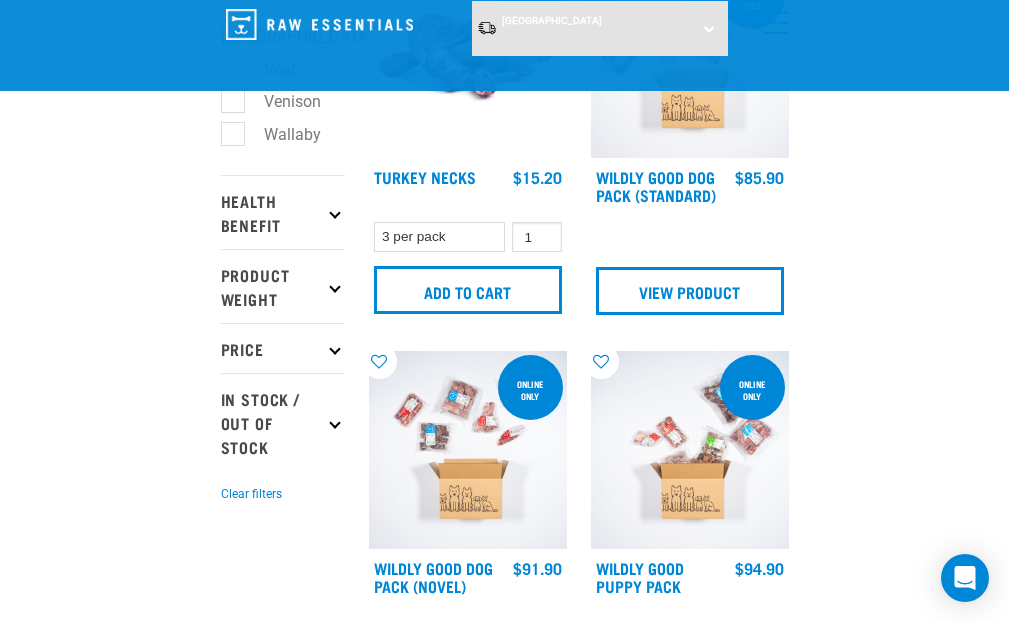 click on "Clear filters" at bounding box center (251, 494) 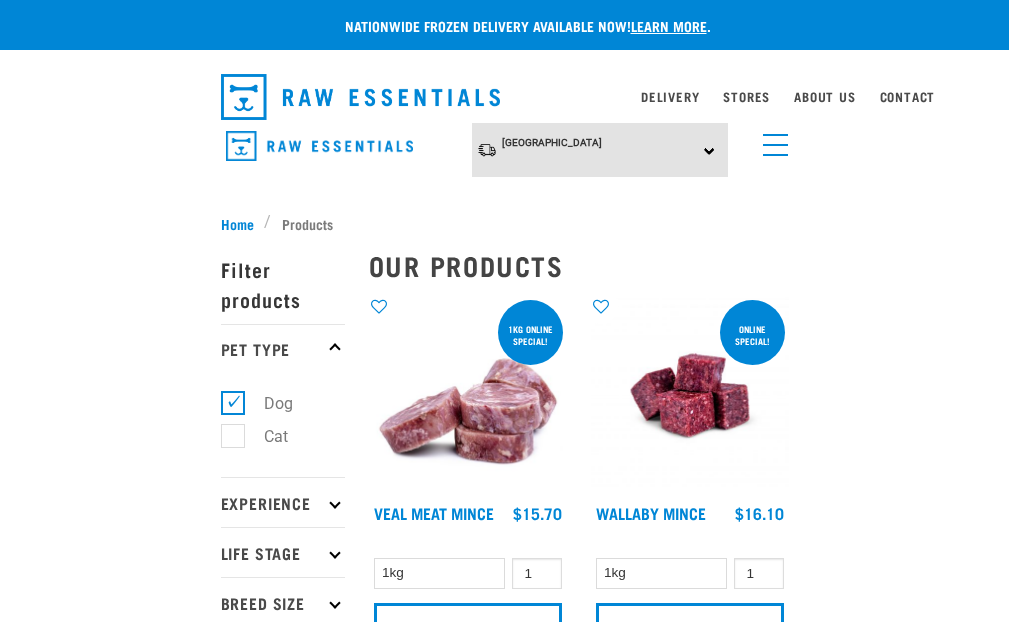 scroll, scrollTop: 0, scrollLeft: 0, axis: both 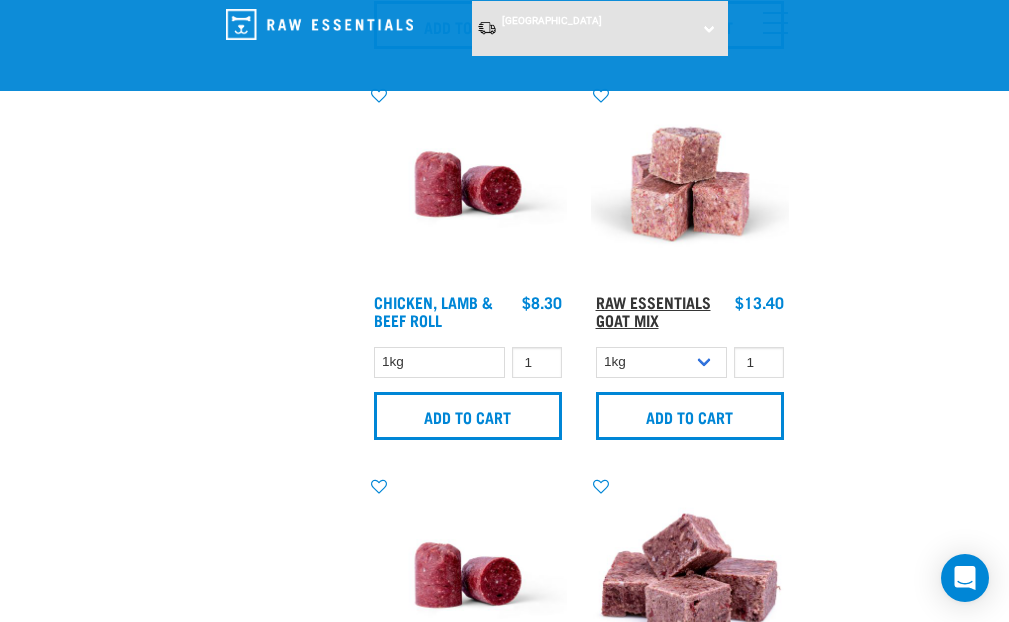 click on "Raw Essentials Goat Mix" at bounding box center [653, 310] 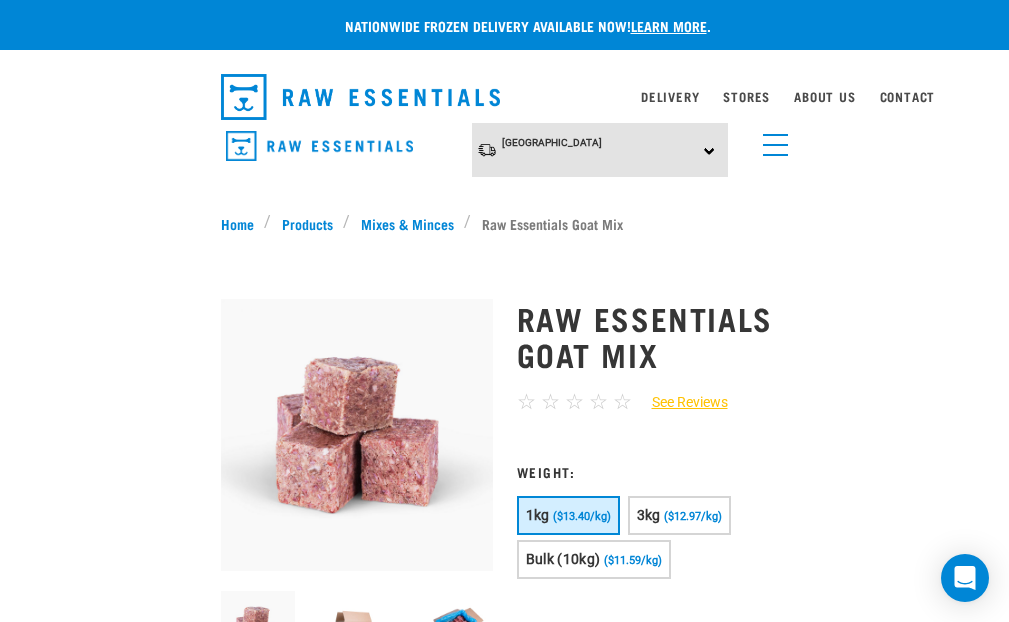 scroll, scrollTop: 0, scrollLeft: 0, axis: both 